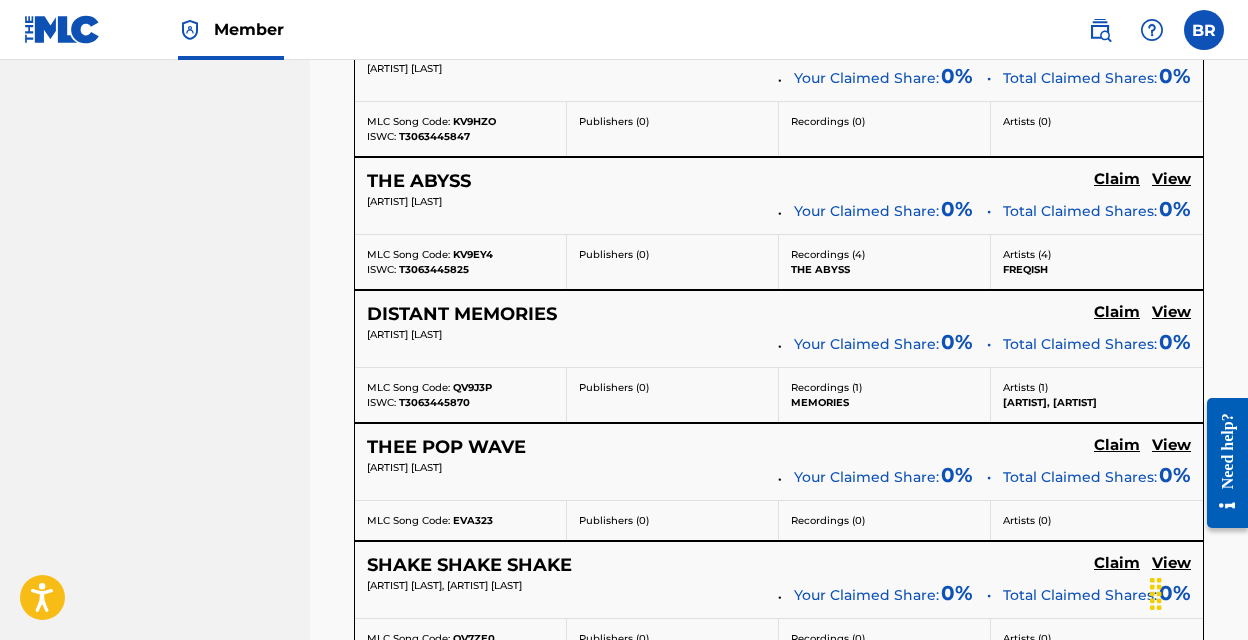 scroll, scrollTop: 8070, scrollLeft: 0, axis: vertical 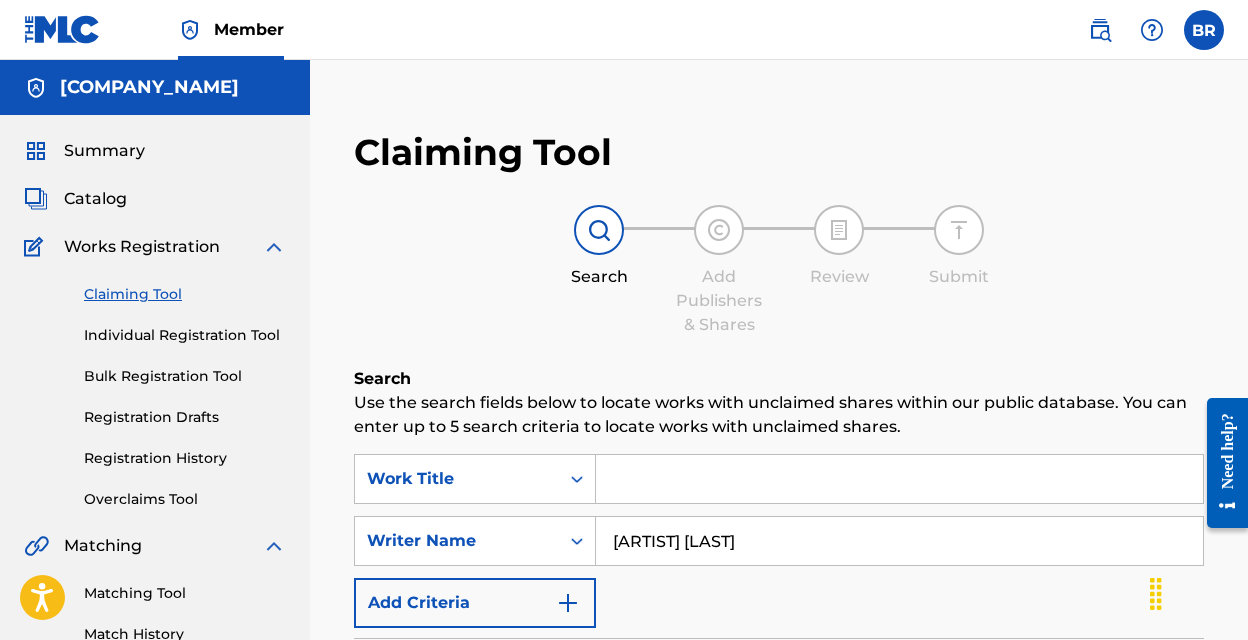 click on "[ARTIST] [LAST]" at bounding box center [899, 541] 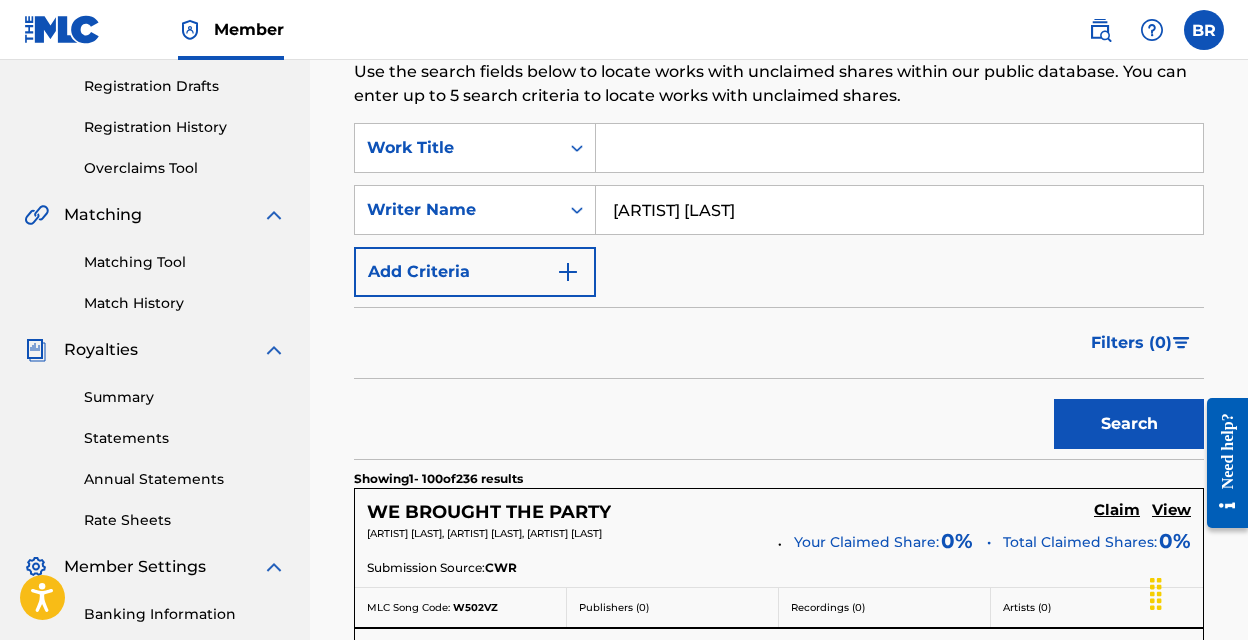 scroll, scrollTop: 342, scrollLeft: 0, axis: vertical 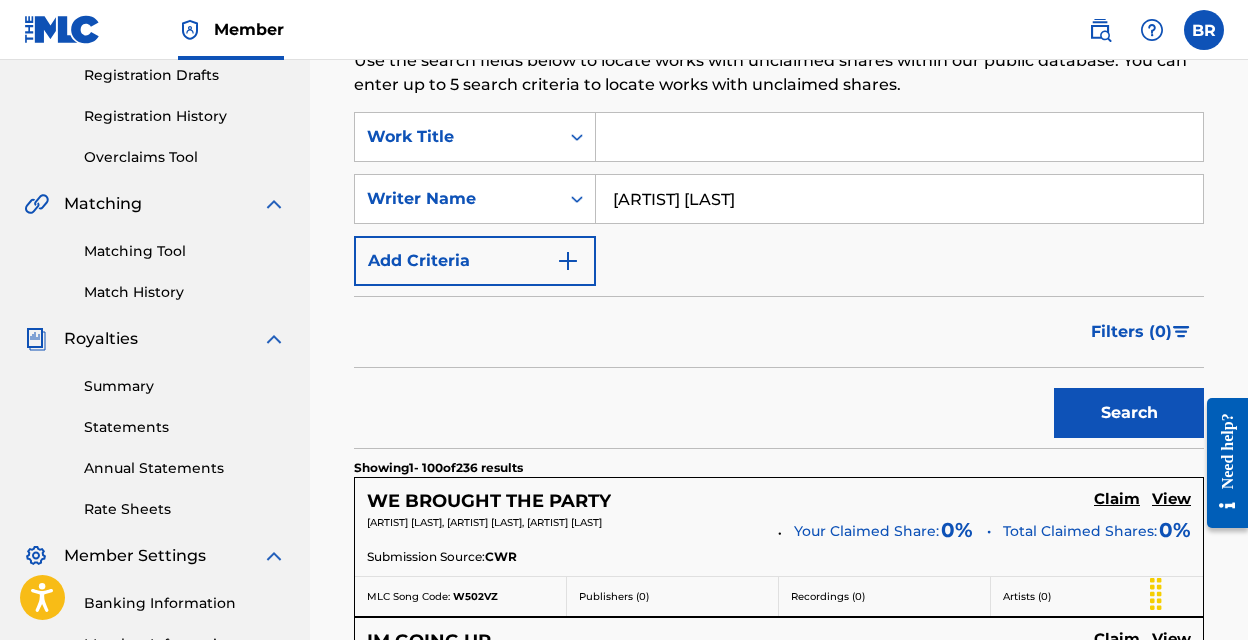 click on "Search" at bounding box center (1129, 413) 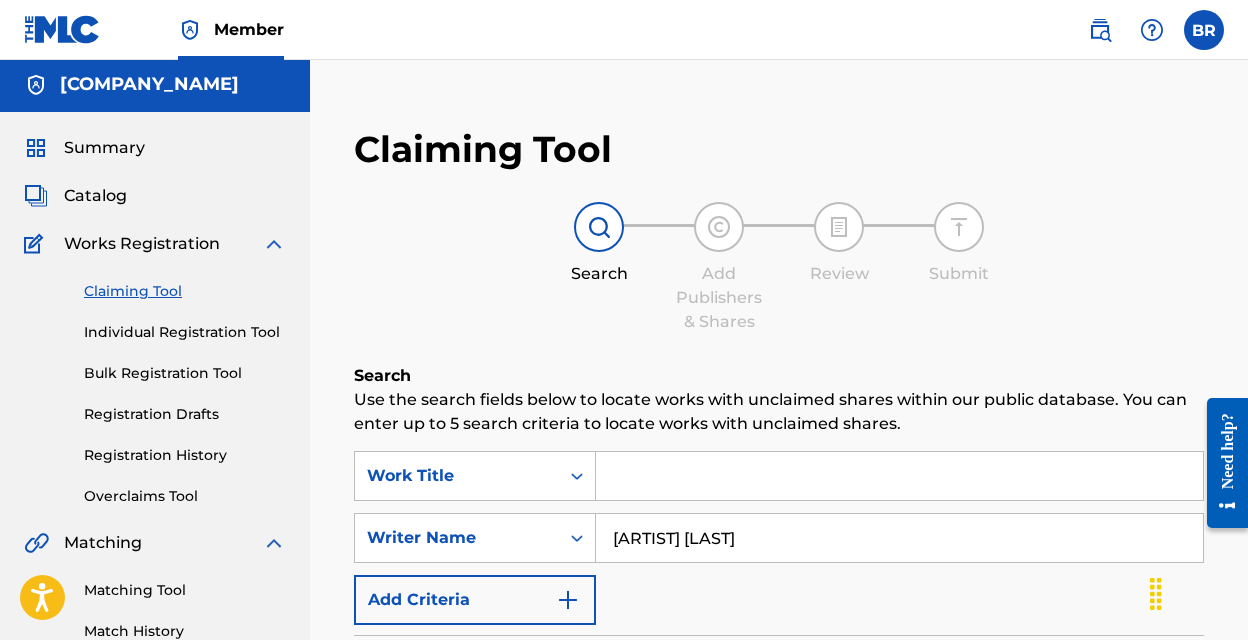scroll, scrollTop: 0, scrollLeft: 0, axis: both 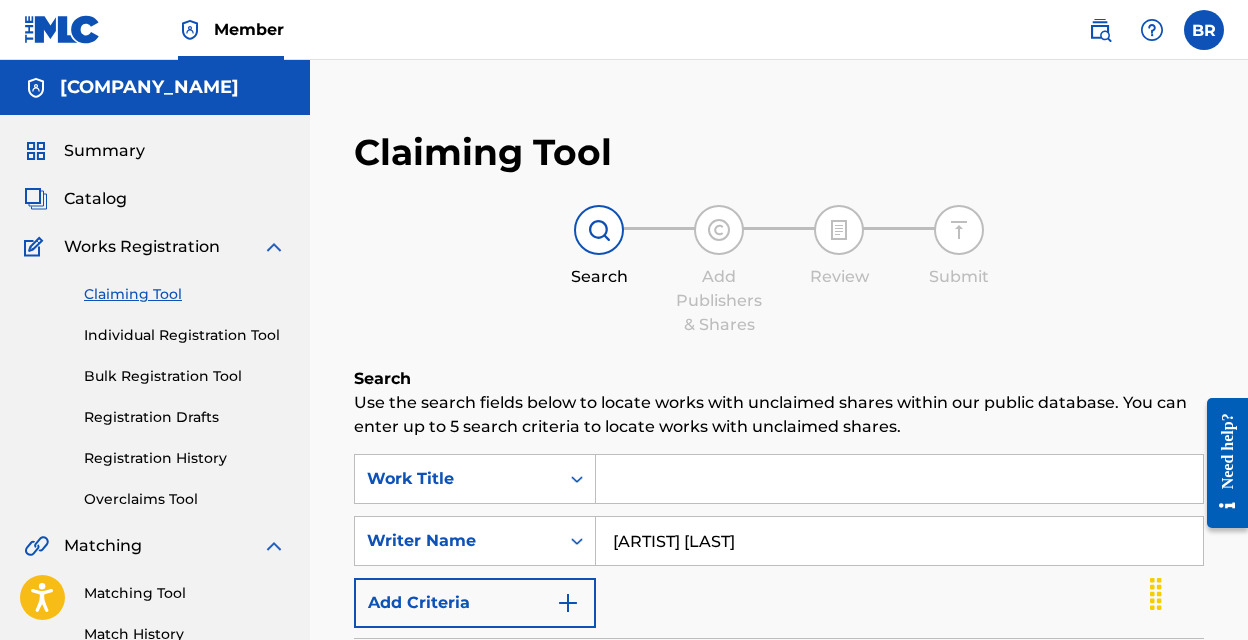 click on "[ARTIST] [LAST]" at bounding box center (899, 541) 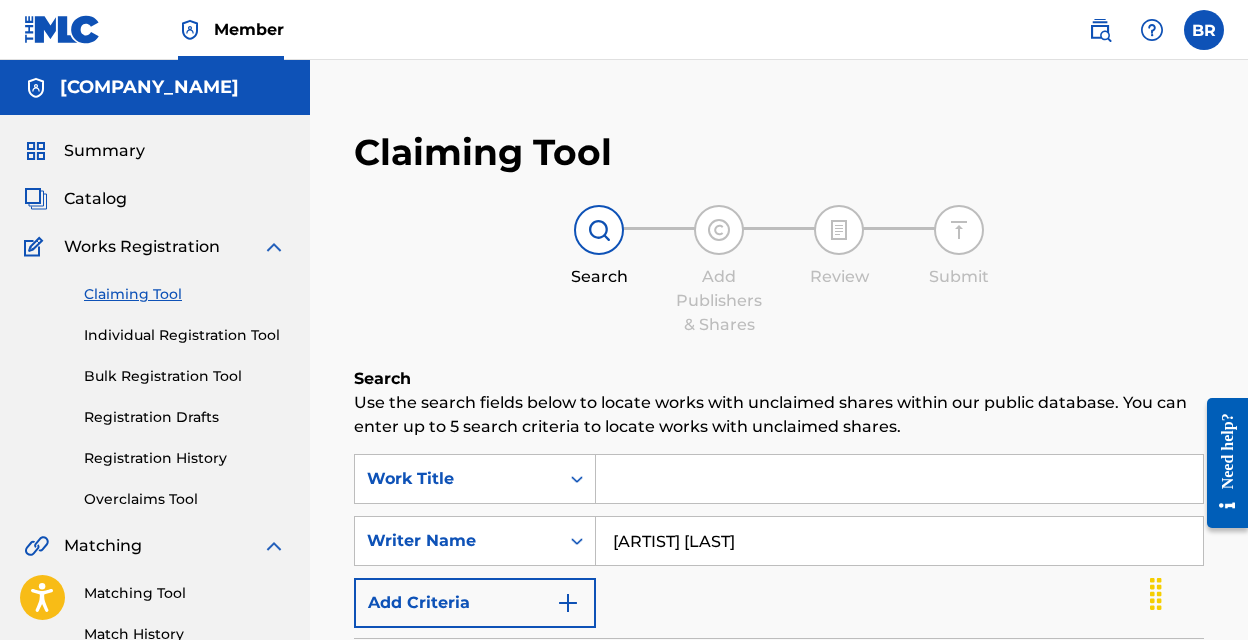 click on "Search" at bounding box center (1129, 755) 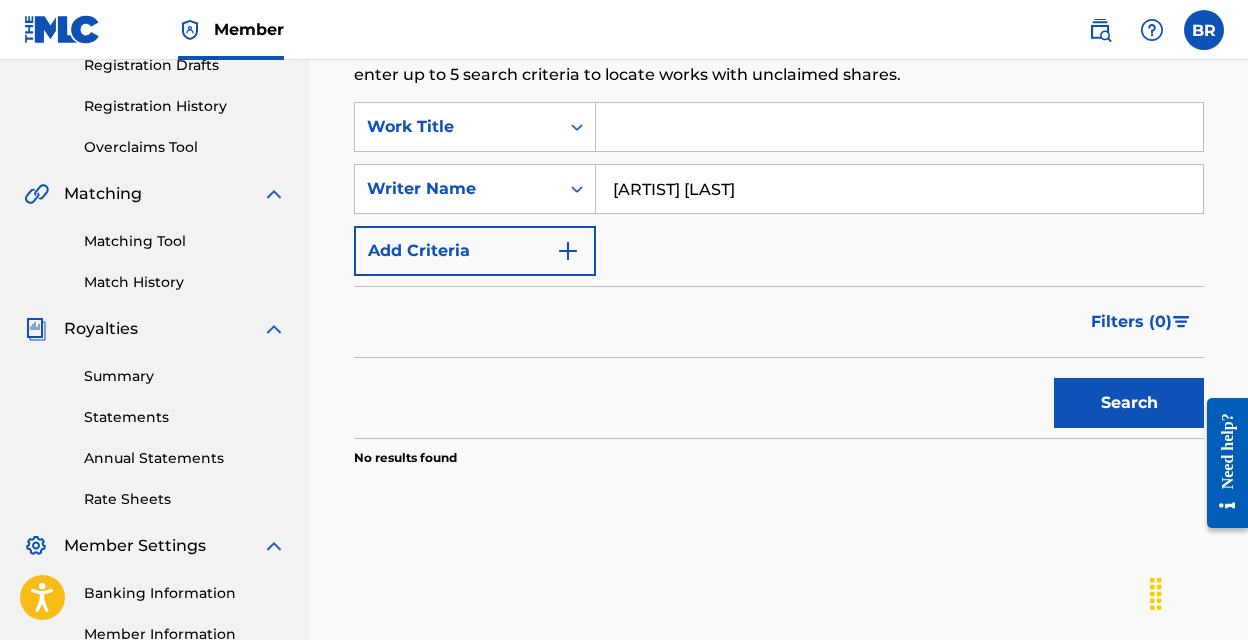 scroll, scrollTop: 347, scrollLeft: 0, axis: vertical 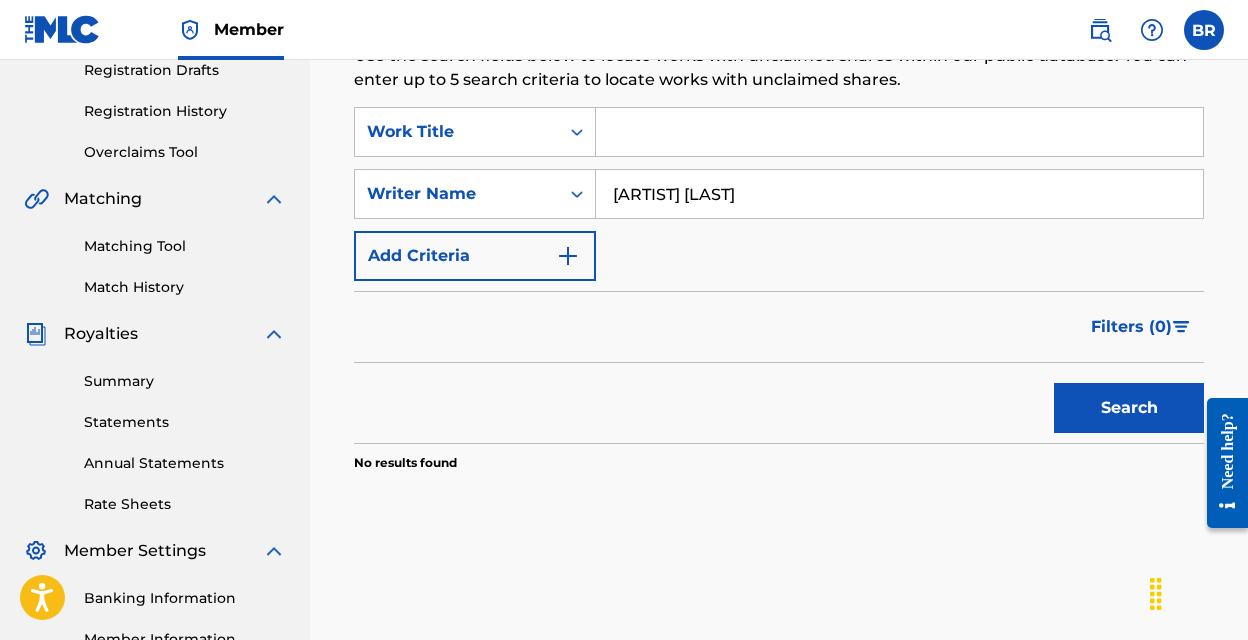 click on "[ARTIST] [LAST]" at bounding box center (899, 194) 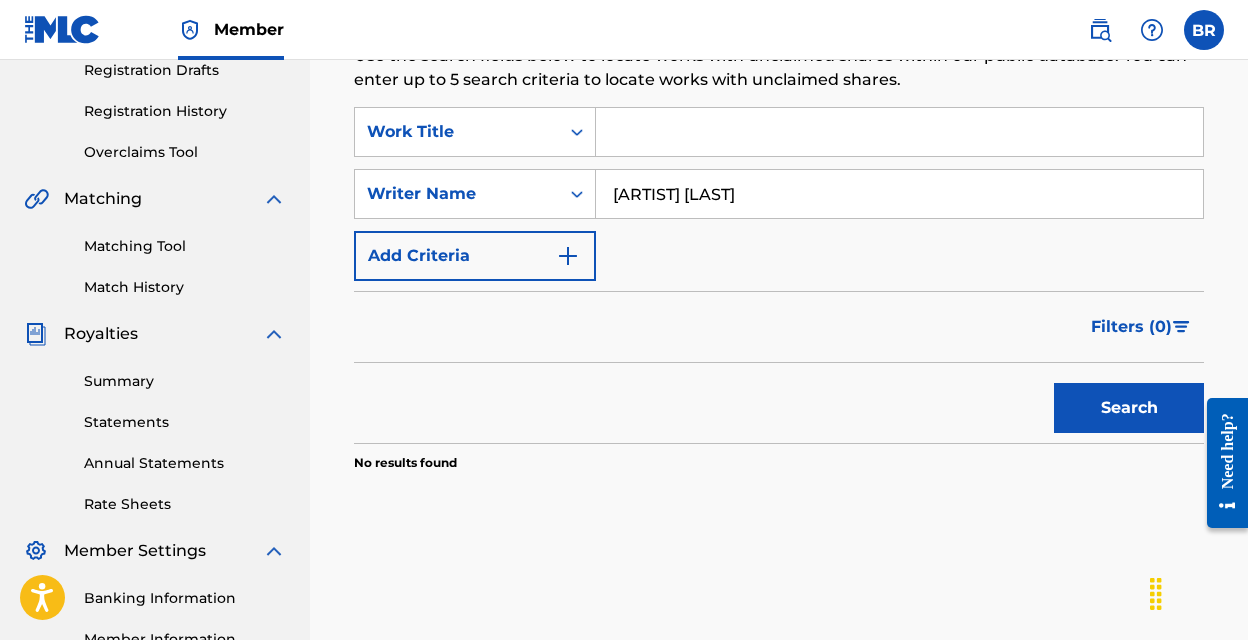 click on "Search" at bounding box center [1129, 408] 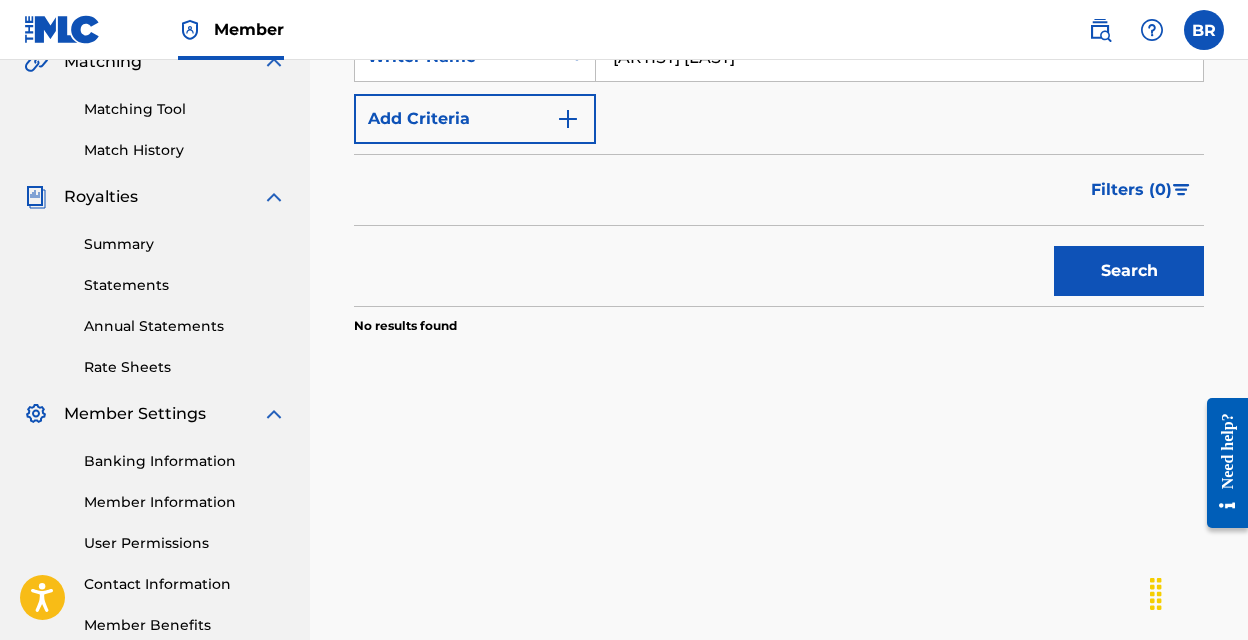 scroll, scrollTop: 451, scrollLeft: 0, axis: vertical 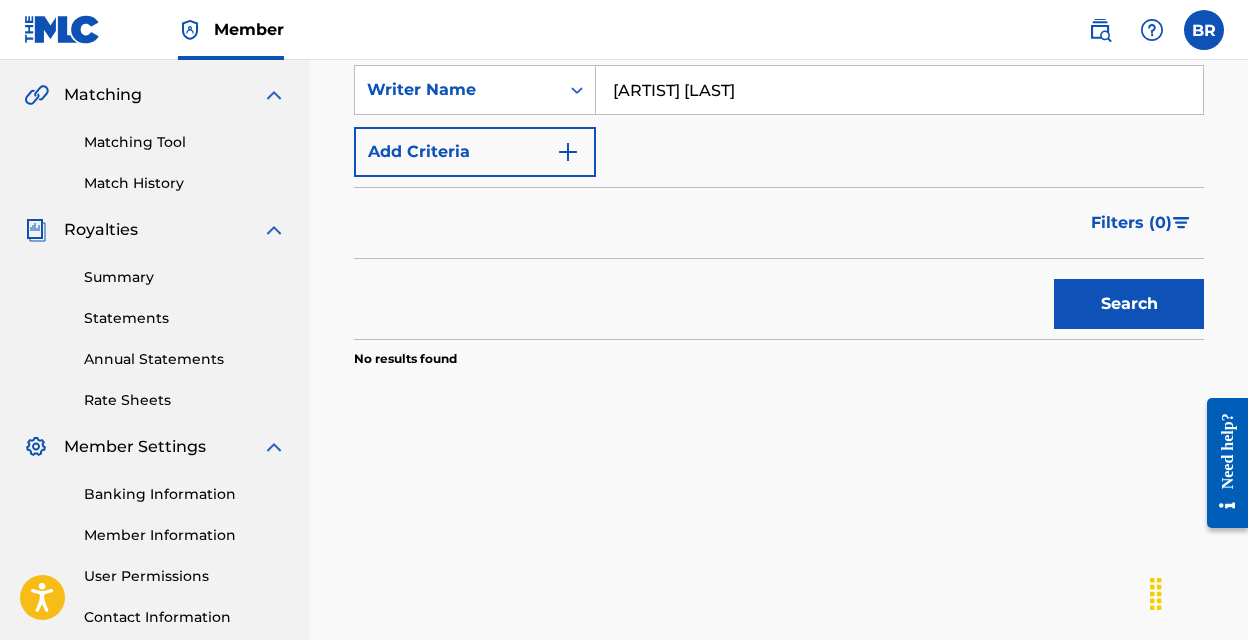 click on "[ARTIST] [LAST]" at bounding box center (899, 90) 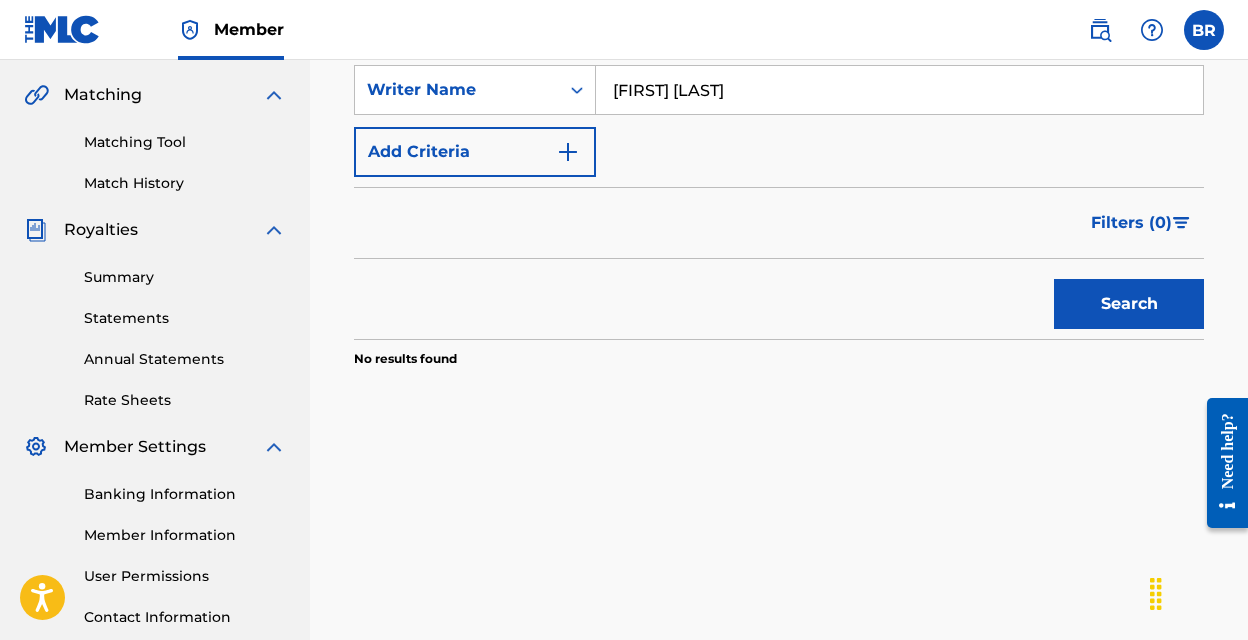 click on "Search" at bounding box center [1129, 304] 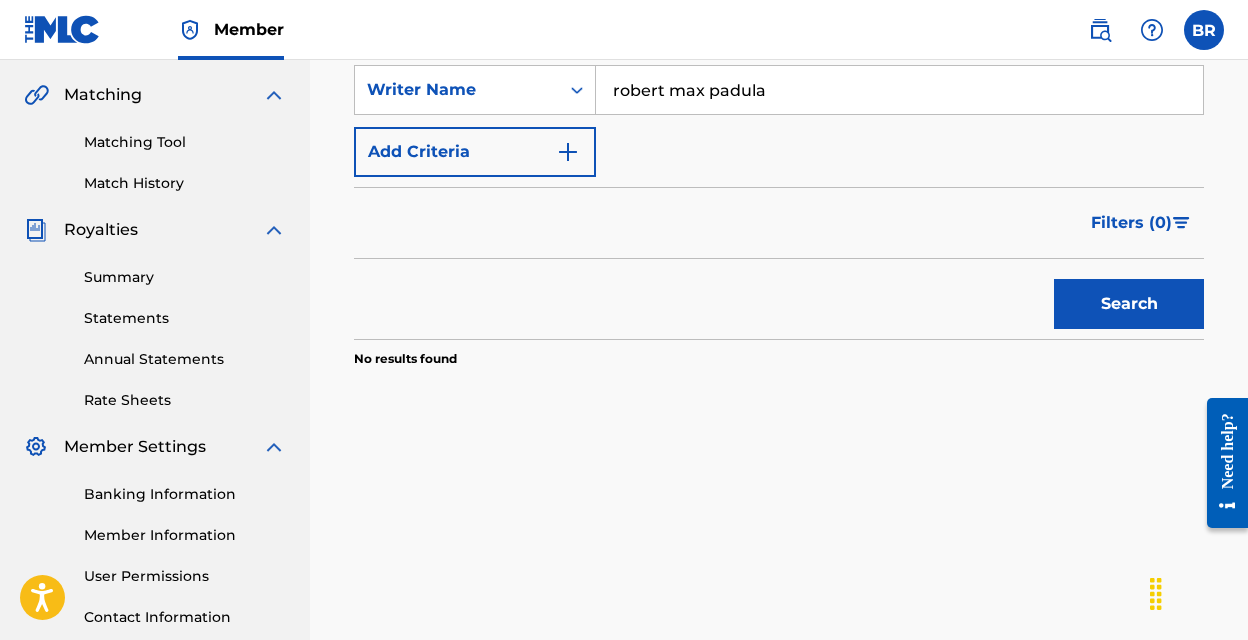 type on "robert max padula" 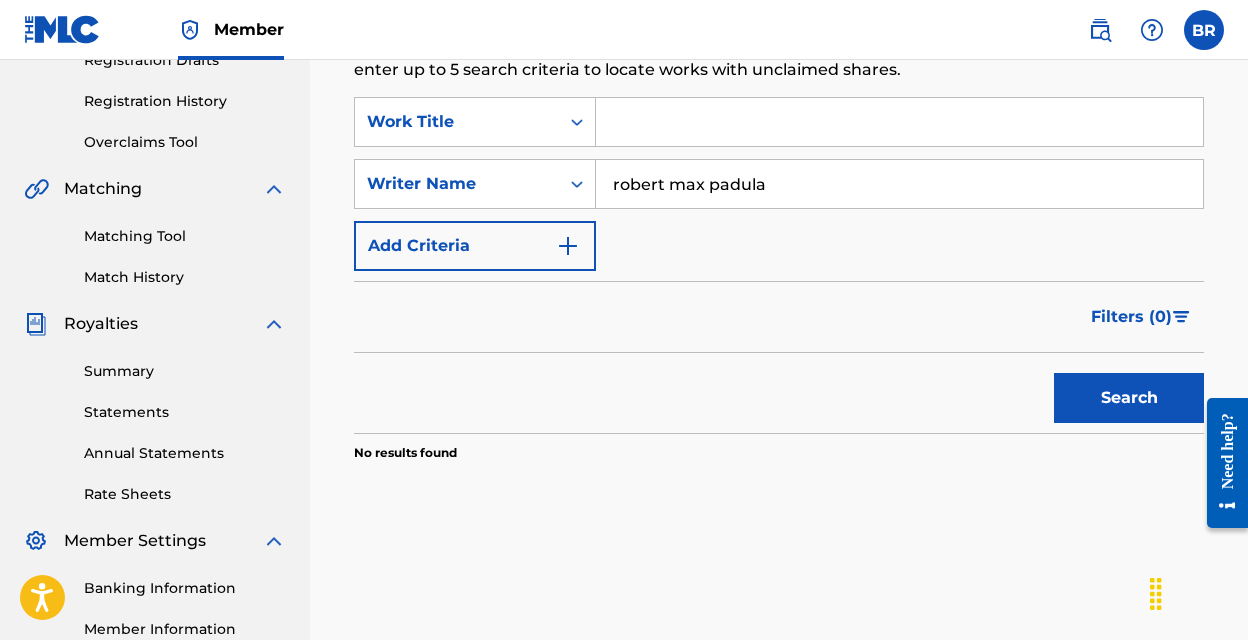 scroll, scrollTop: 327, scrollLeft: 0, axis: vertical 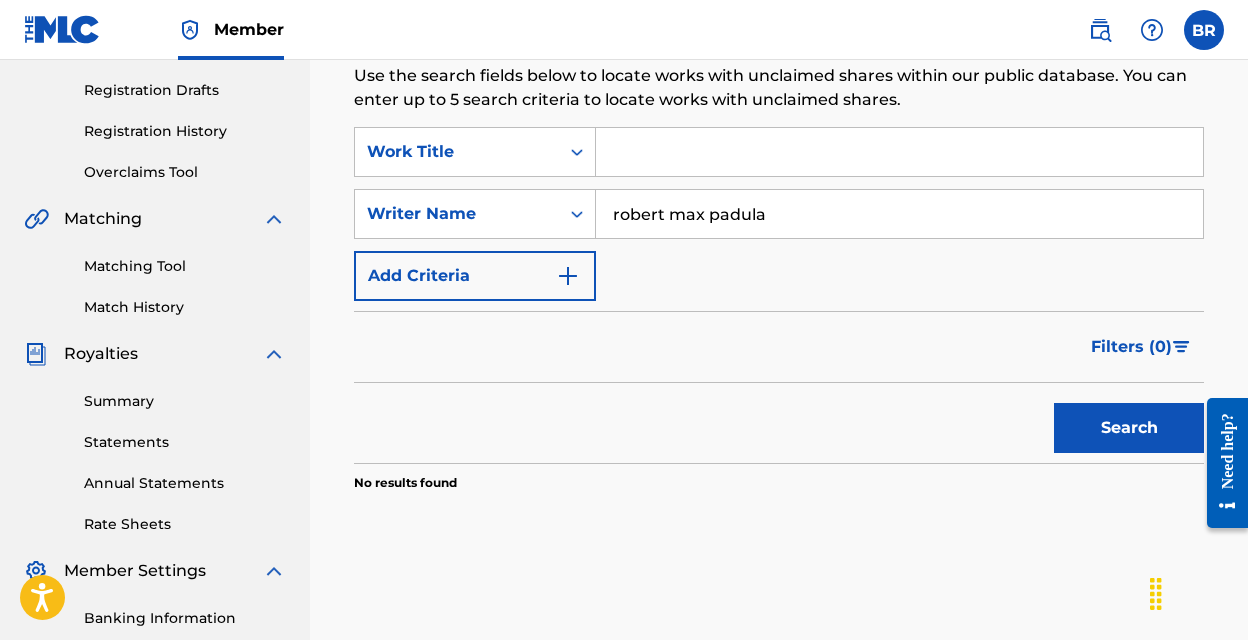 click on "robert max padula" at bounding box center [899, 214] 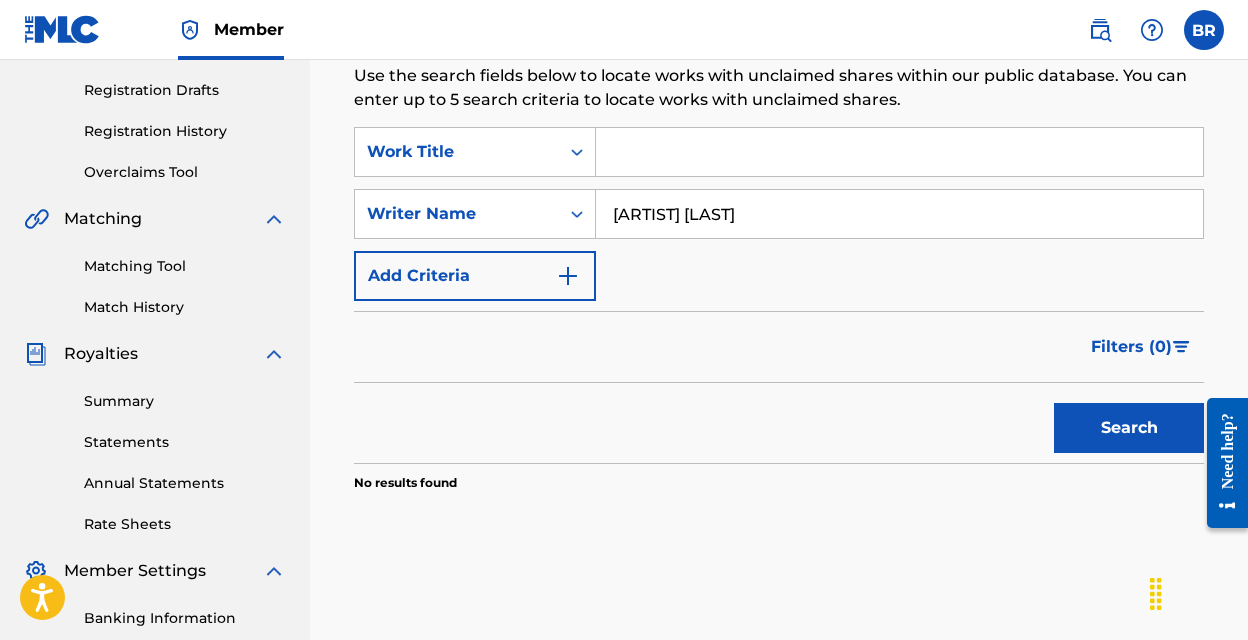 type on "[ARTIST] [LAST]" 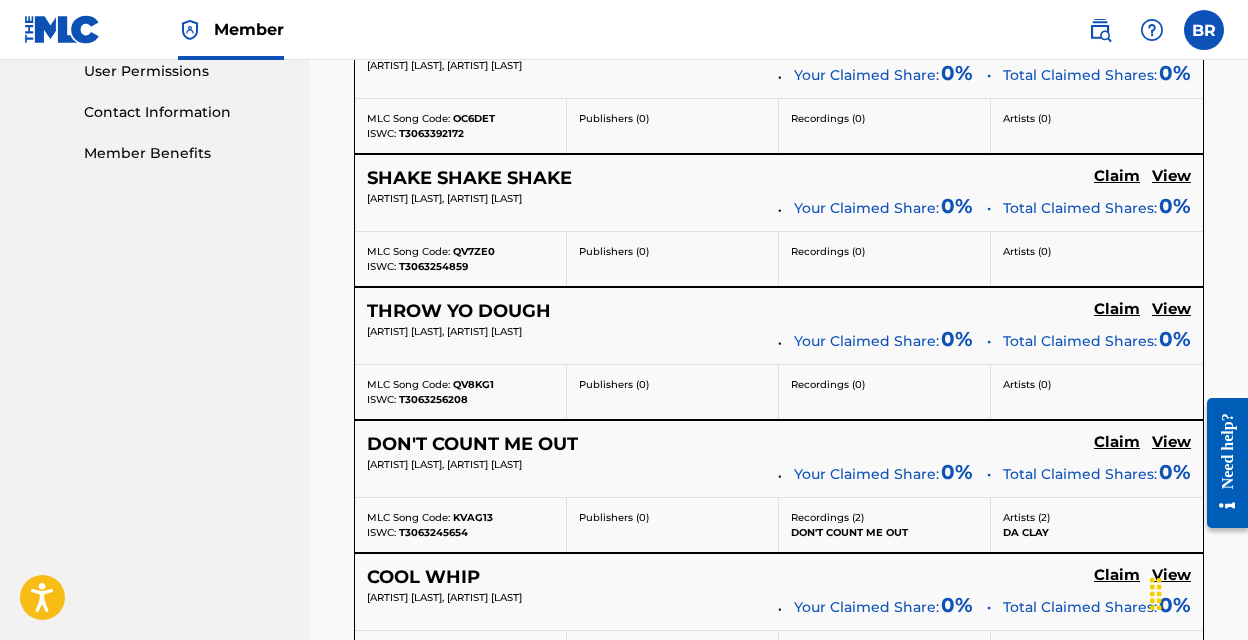 scroll, scrollTop: 954, scrollLeft: 0, axis: vertical 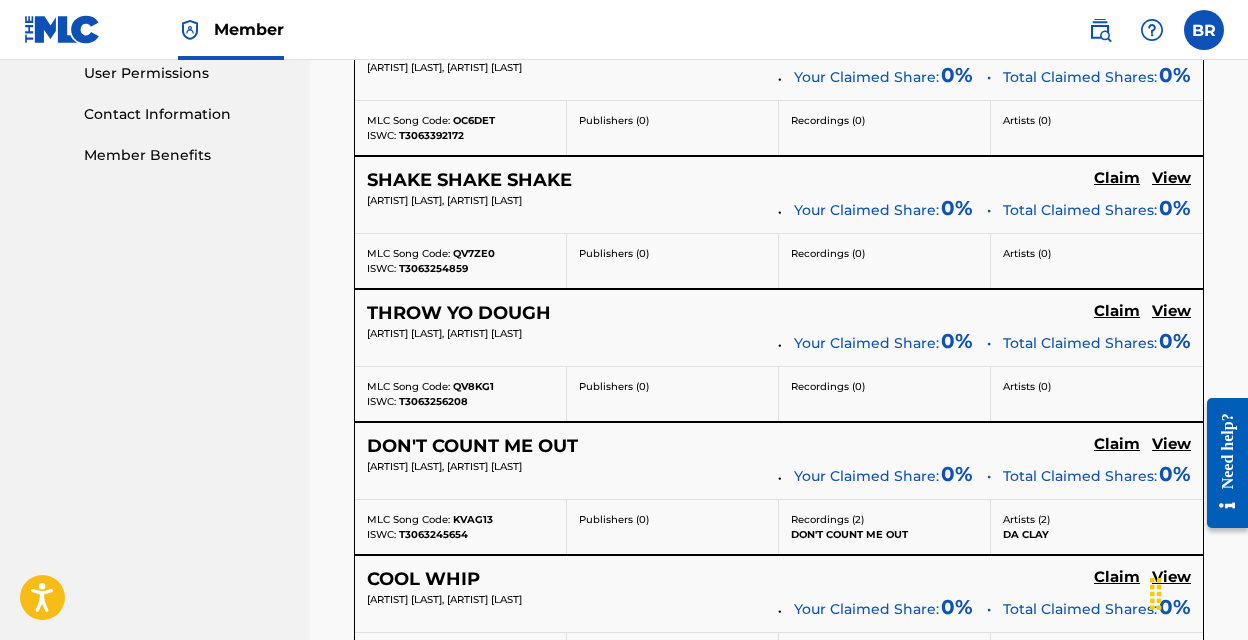 click on "View" at bounding box center [1171, 311] 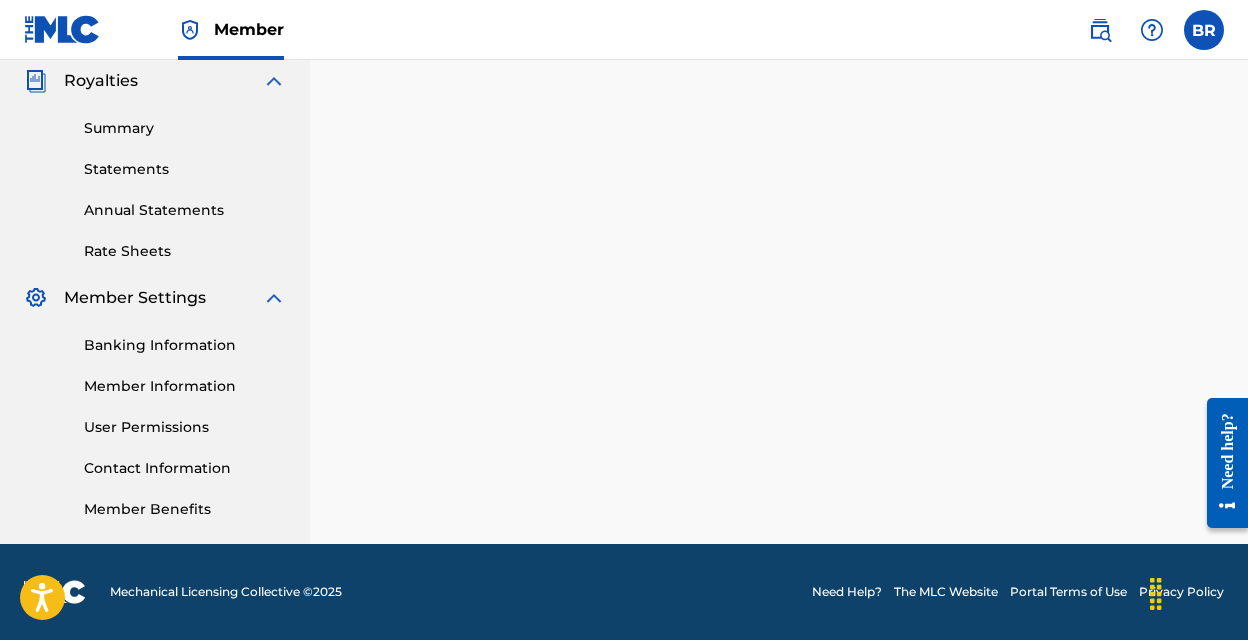 scroll, scrollTop: 0, scrollLeft: 0, axis: both 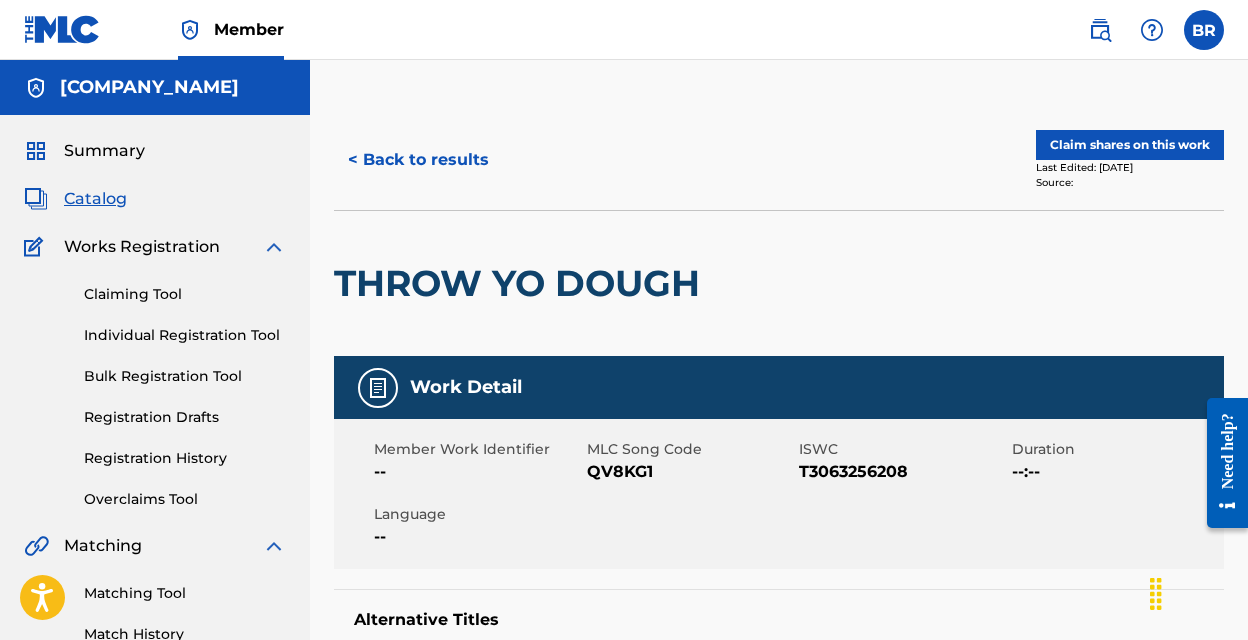 click on "Claim shares on this work" at bounding box center [1130, 145] 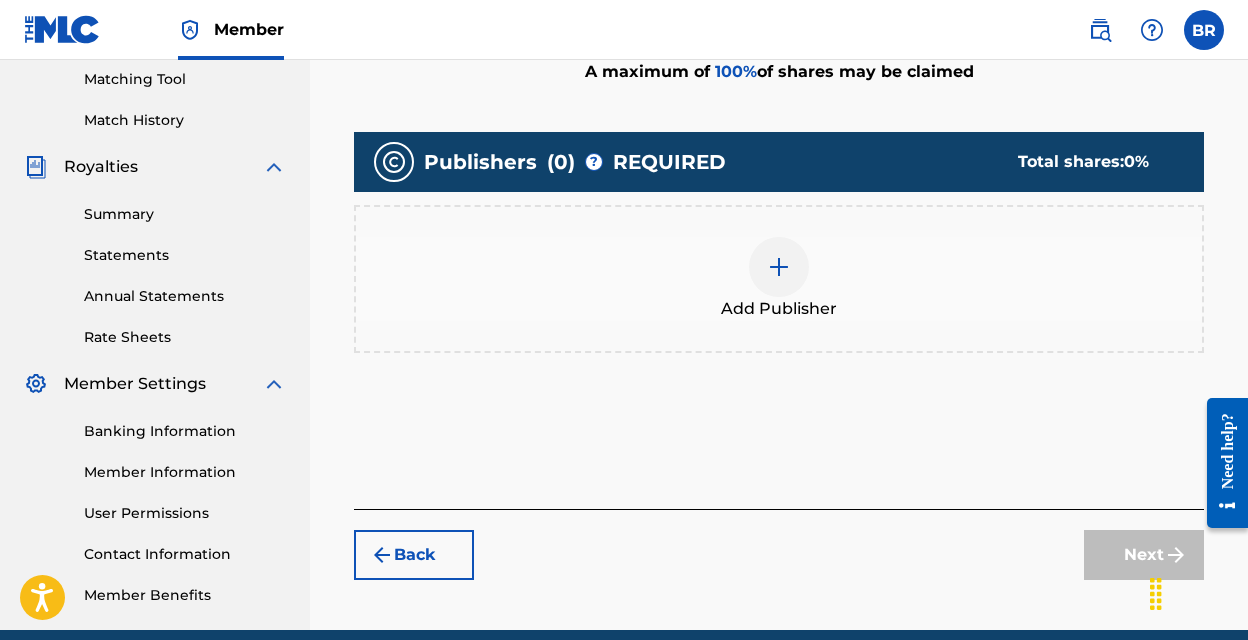 scroll, scrollTop: 532, scrollLeft: 0, axis: vertical 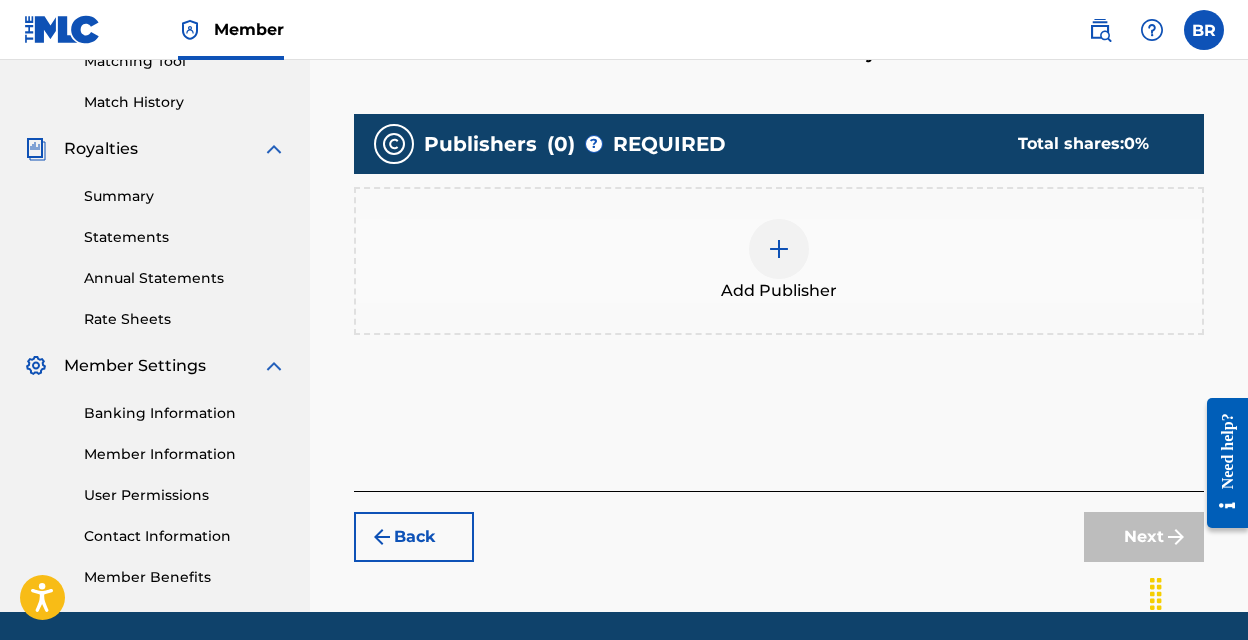 click at bounding box center [779, 249] 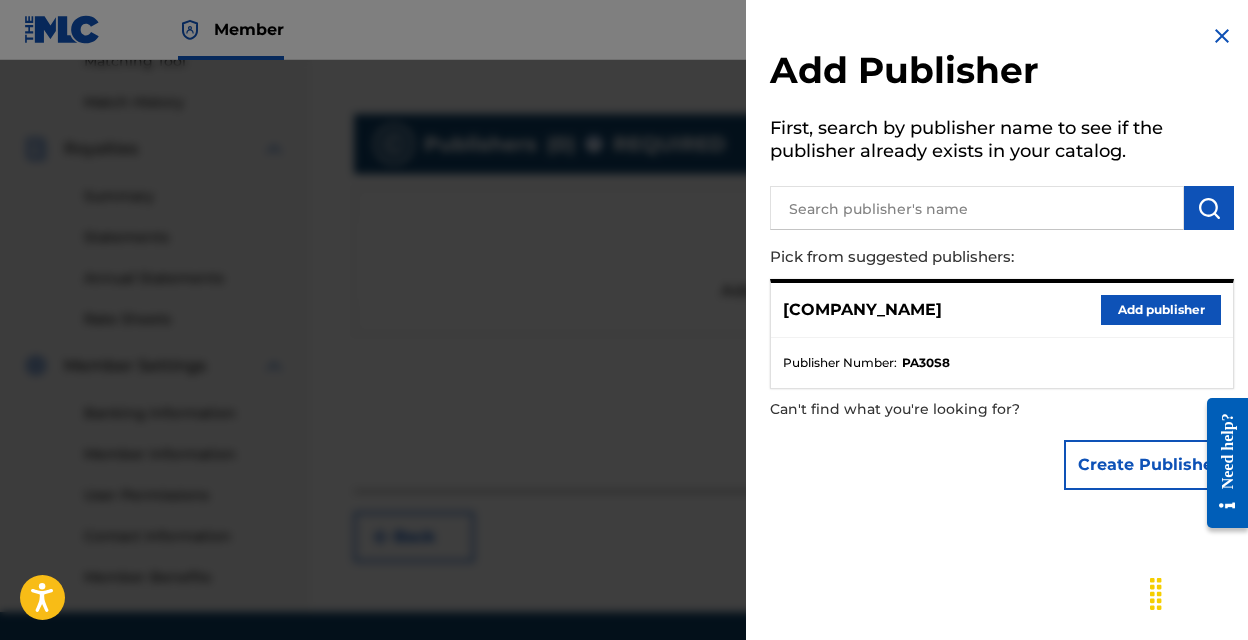 click on "Add publisher" at bounding box center (1161, 310) 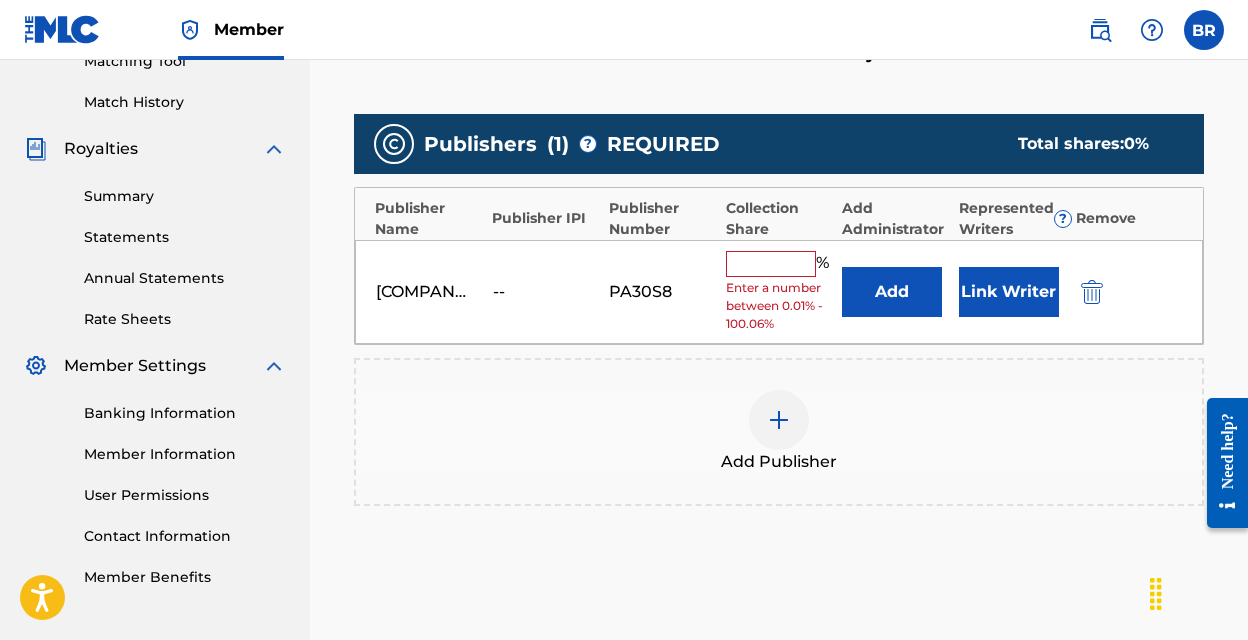 click at bounding box center (771, 264) 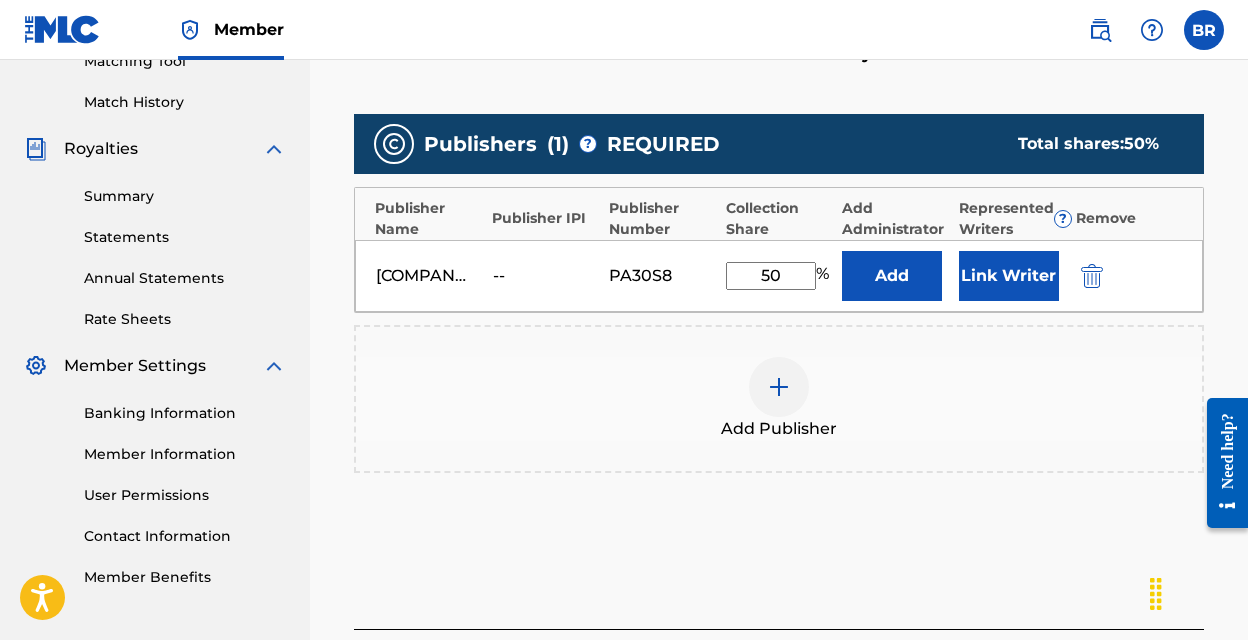 type on "50" 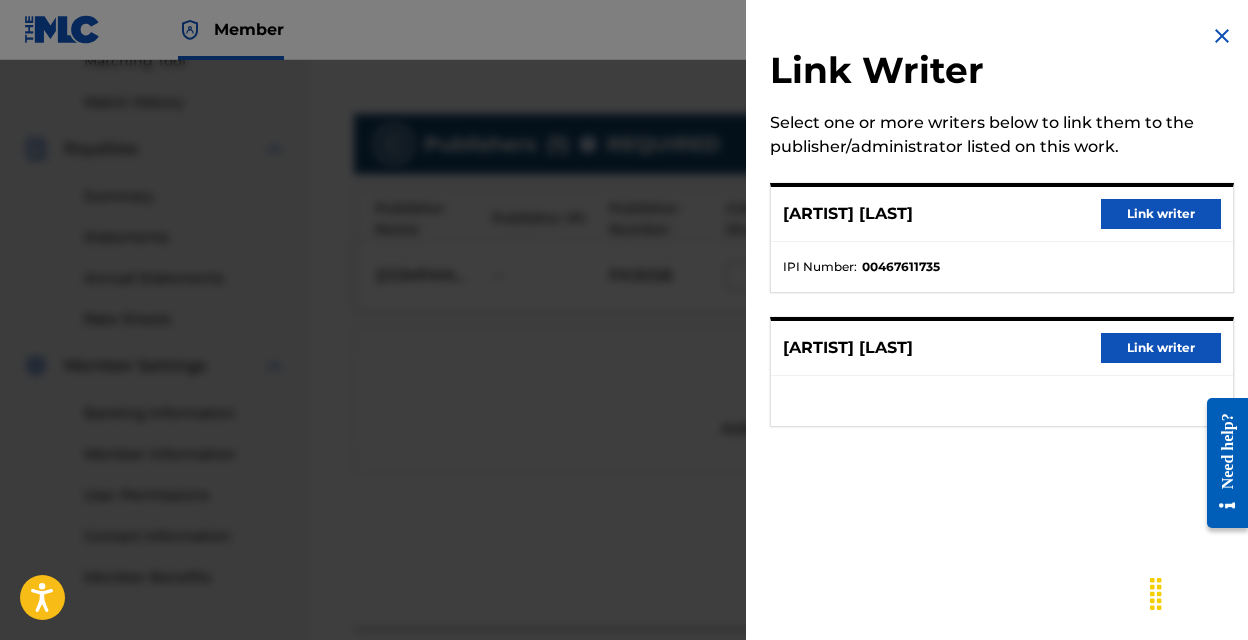 click on "Link writer" at bounding box center (1161, 214) 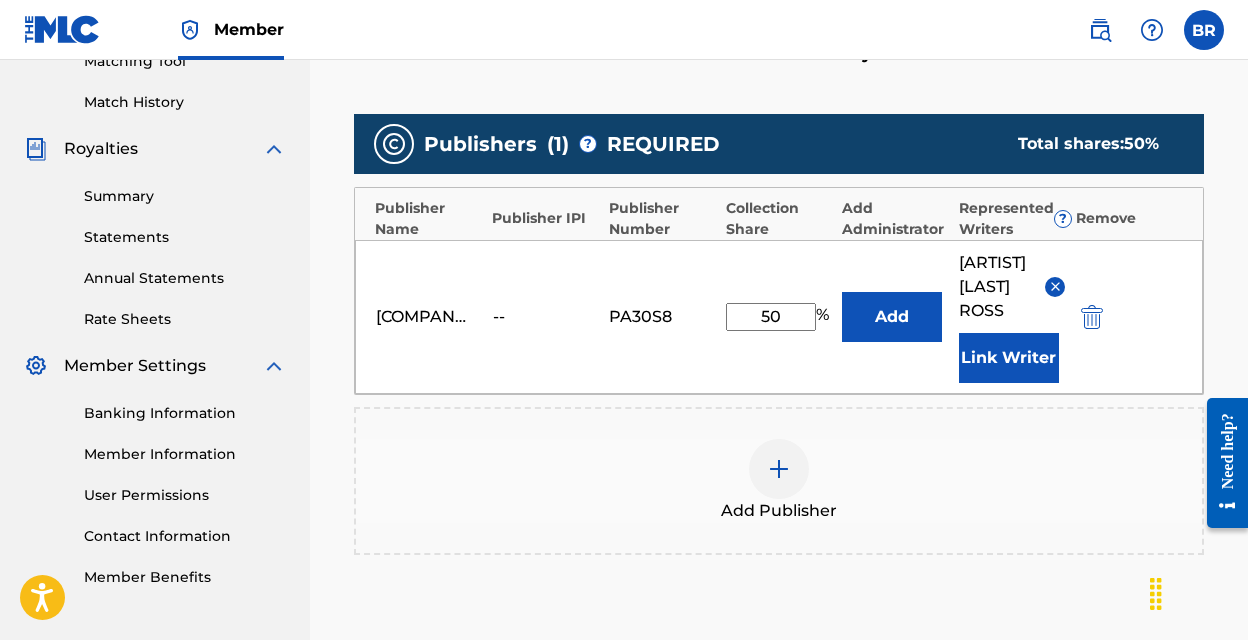scroll, scrollTop: 790, scrollLeft: 0, axis: vertical 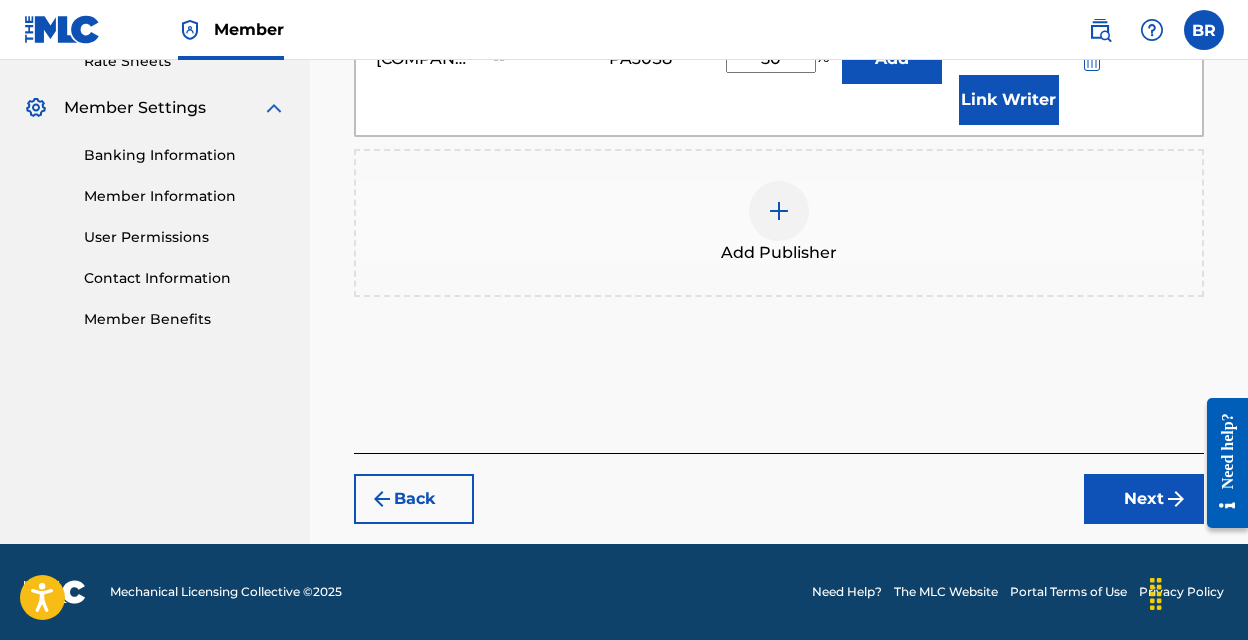 click on "Next" at bounding box center (1144, 499) 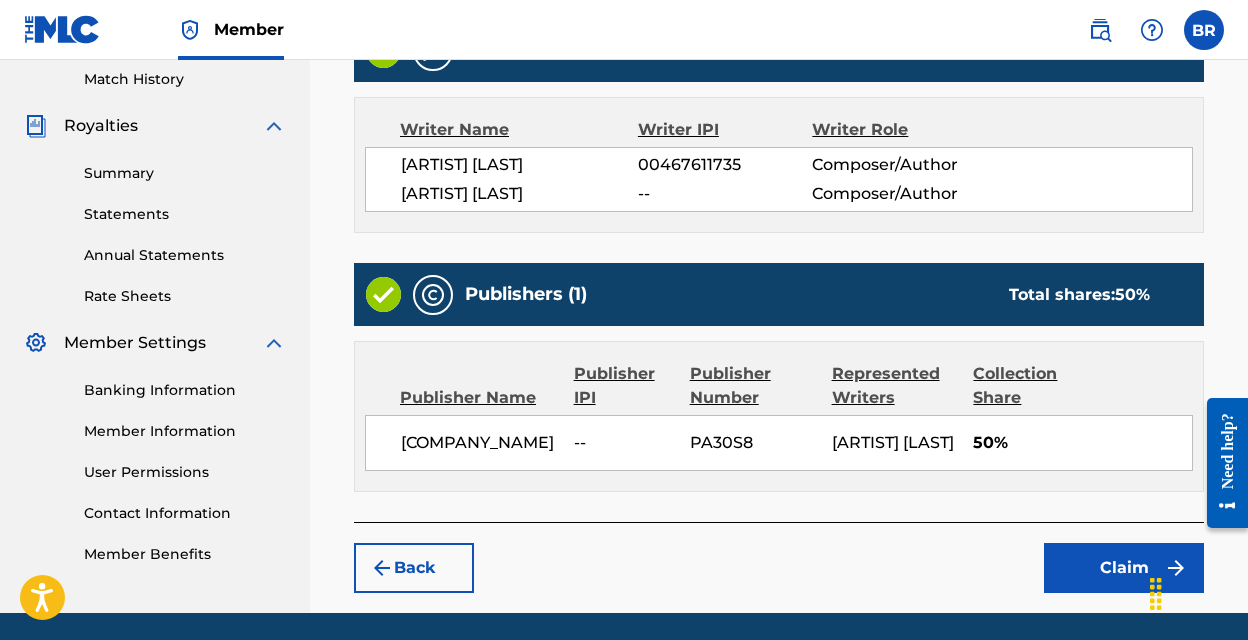 scroll, scrollTop: 648, scrollLeft: 0, axis: vertical 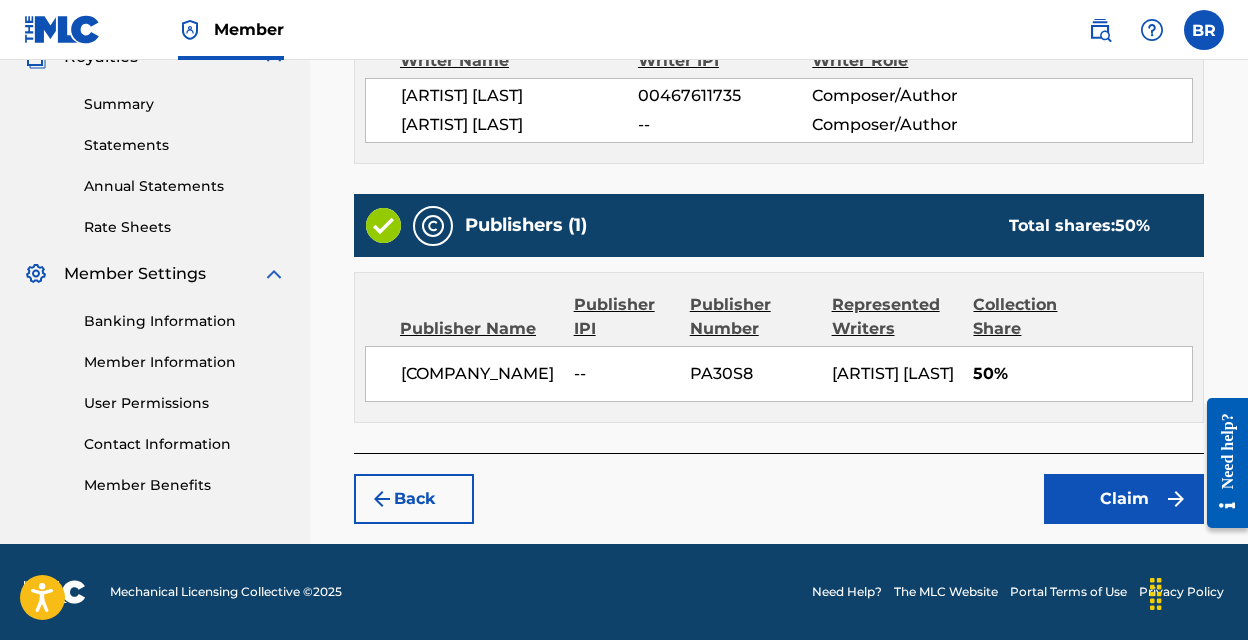 click on "Claim" at bounding box center [1124, 499] 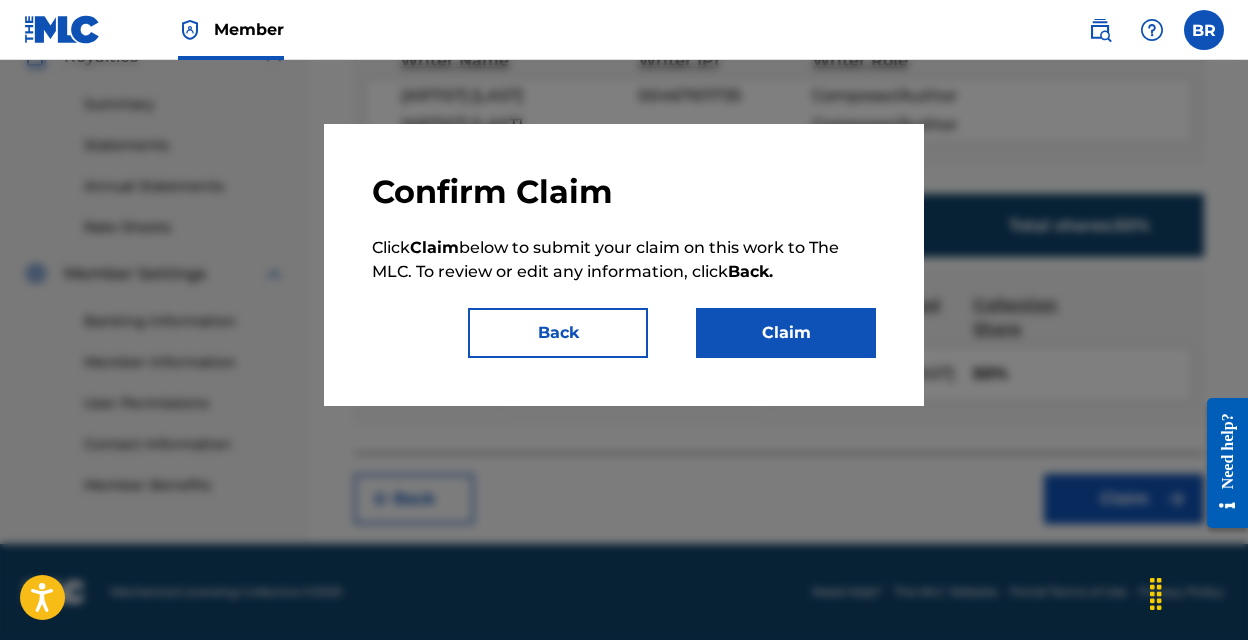 click on "Claim" at bounding box center (786, 333) 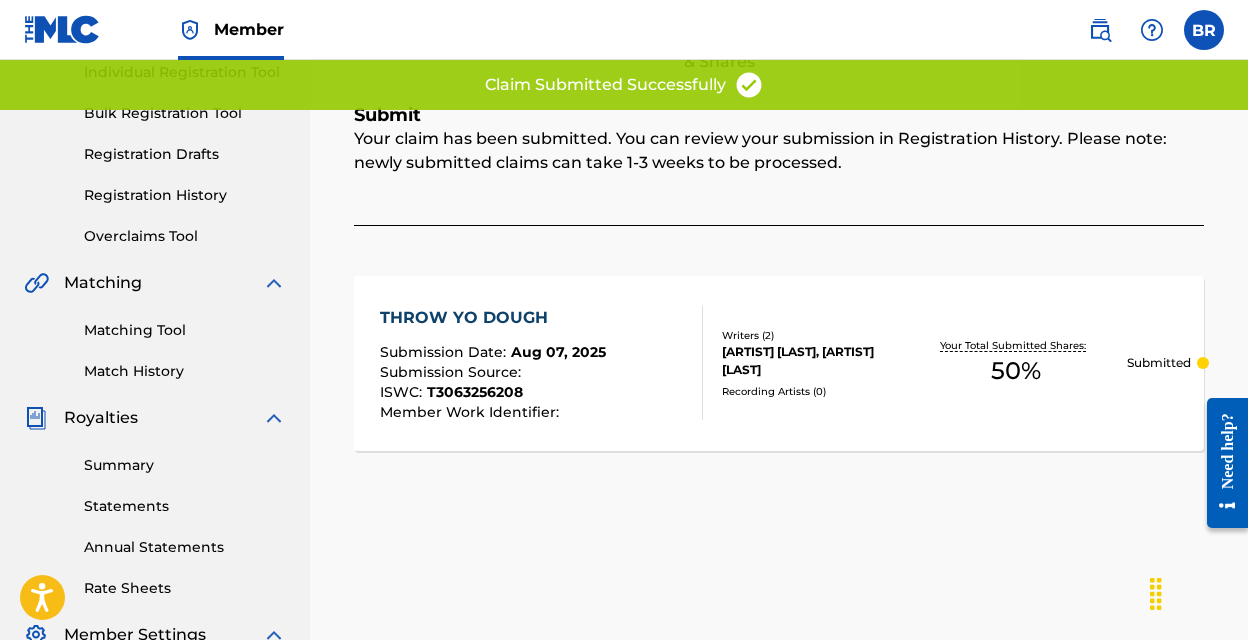 scroll, scrollTop: 284, scrollLeft: 0, axis: vertical 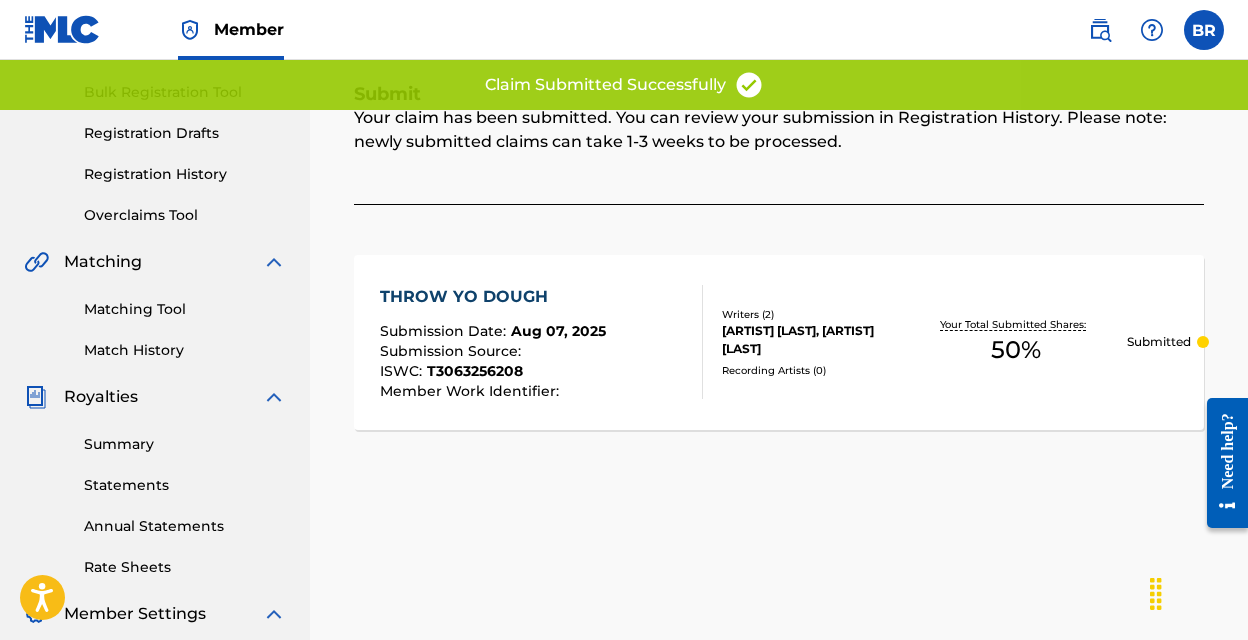 click on "Match History" at bounding box center [185, 350] 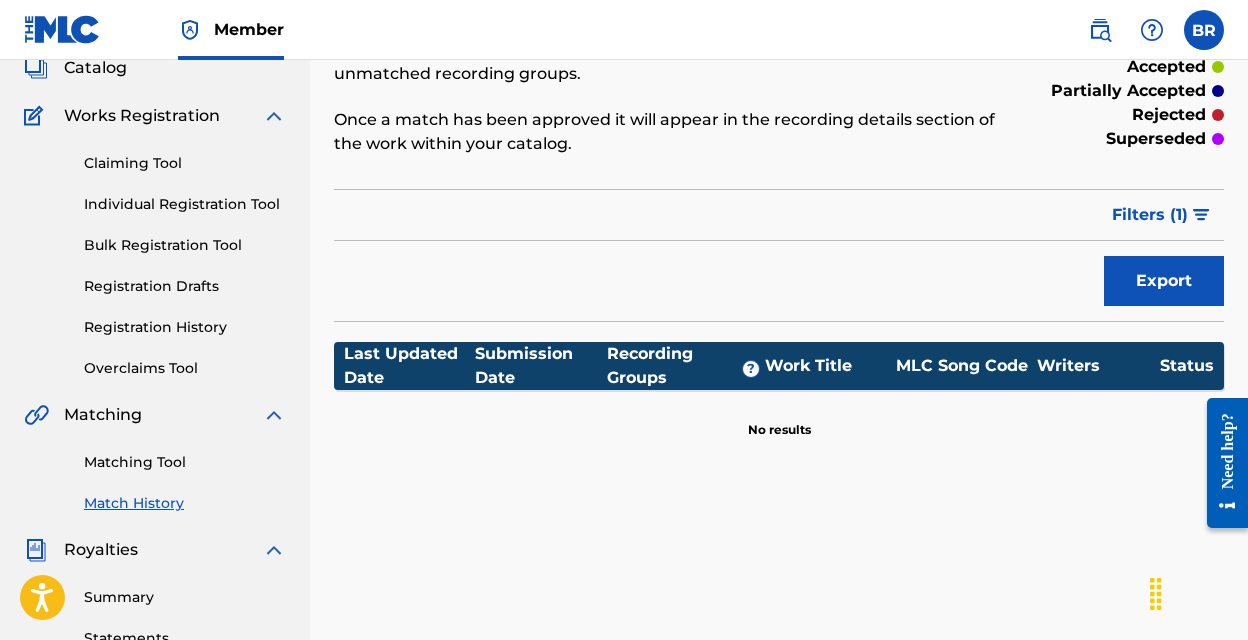 scroll, scrollTop: 192, scrollLeft: 0, axis: vertical 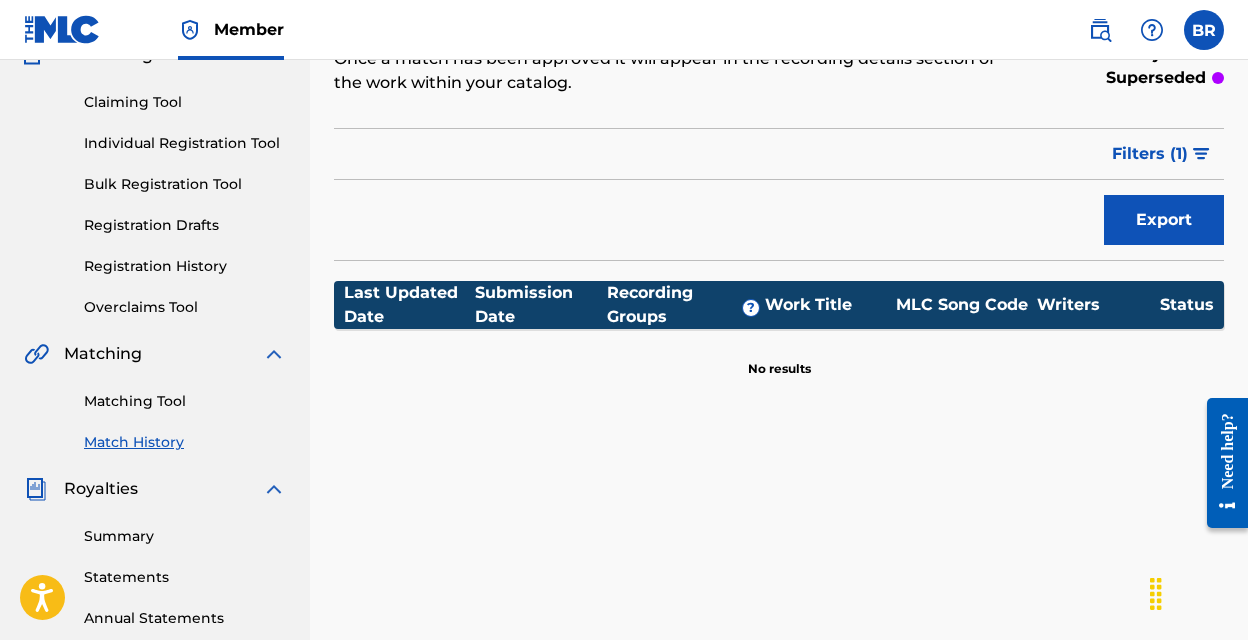 click on "Claiming Tool" at bounding box center [185, 102] 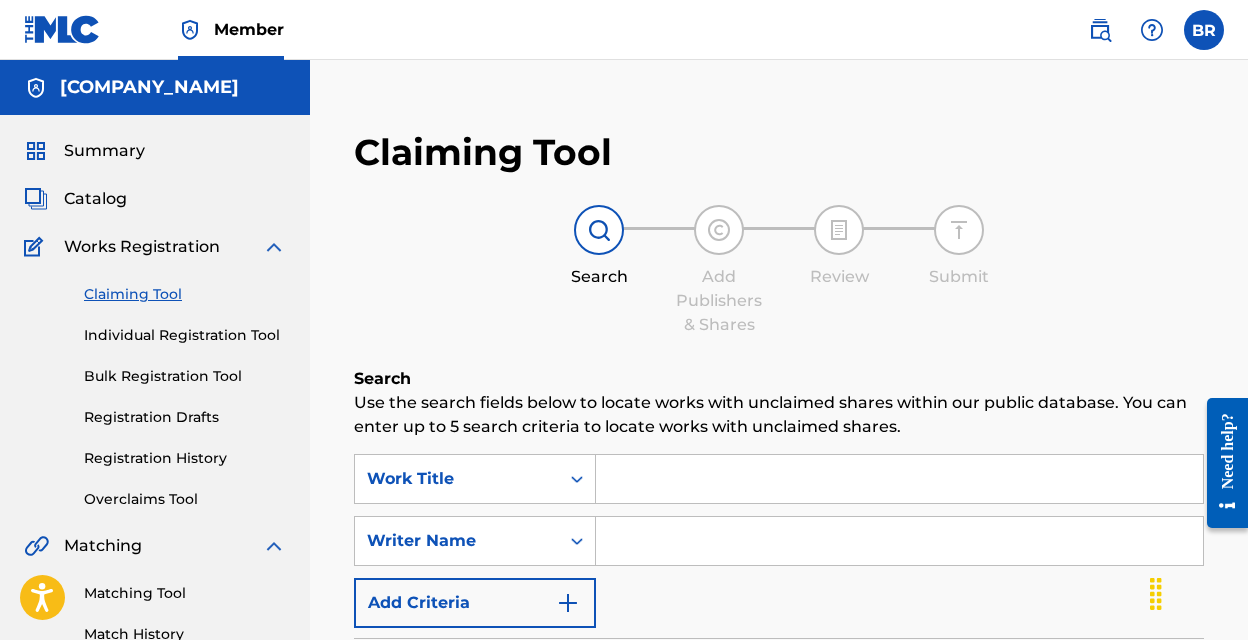 click at bounding box center [899, 541] 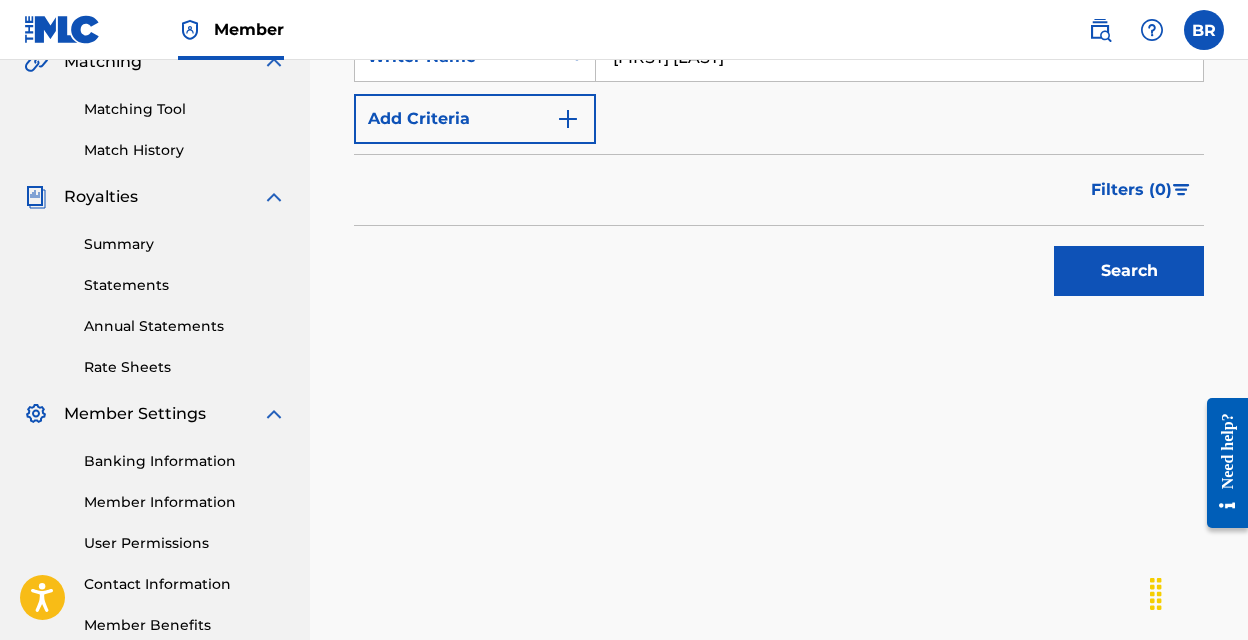 scroll, scrollTop: 570, scrollLeft: 0, axis: vertical 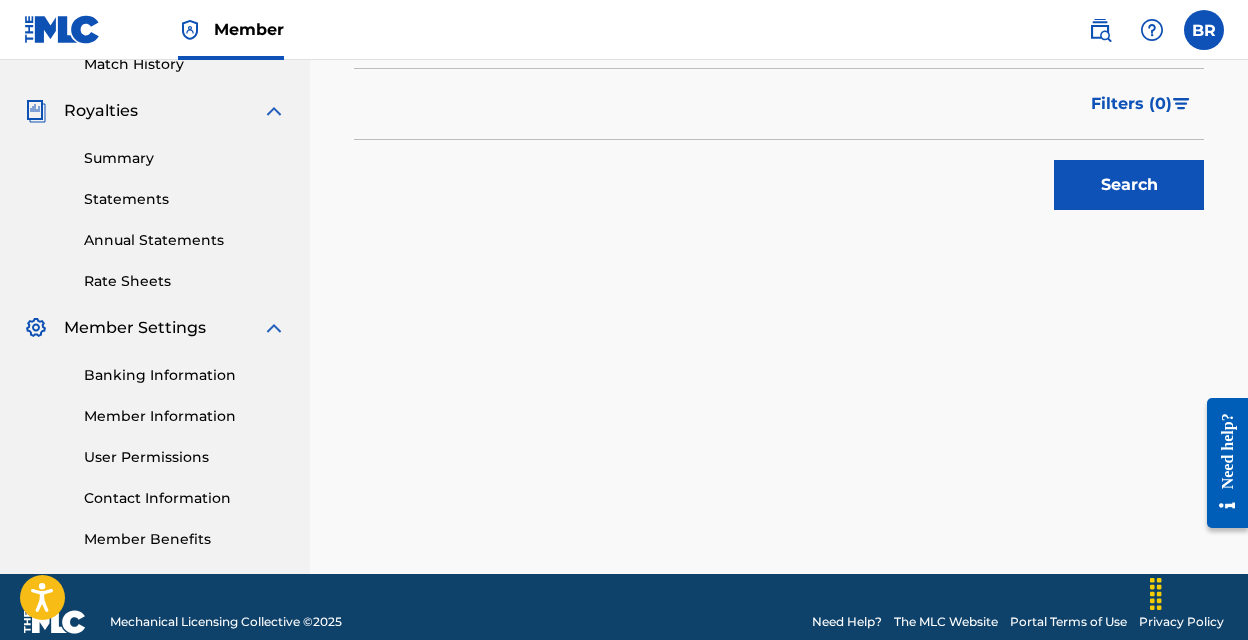 click on "Search" at bounding box center [1129, 185] 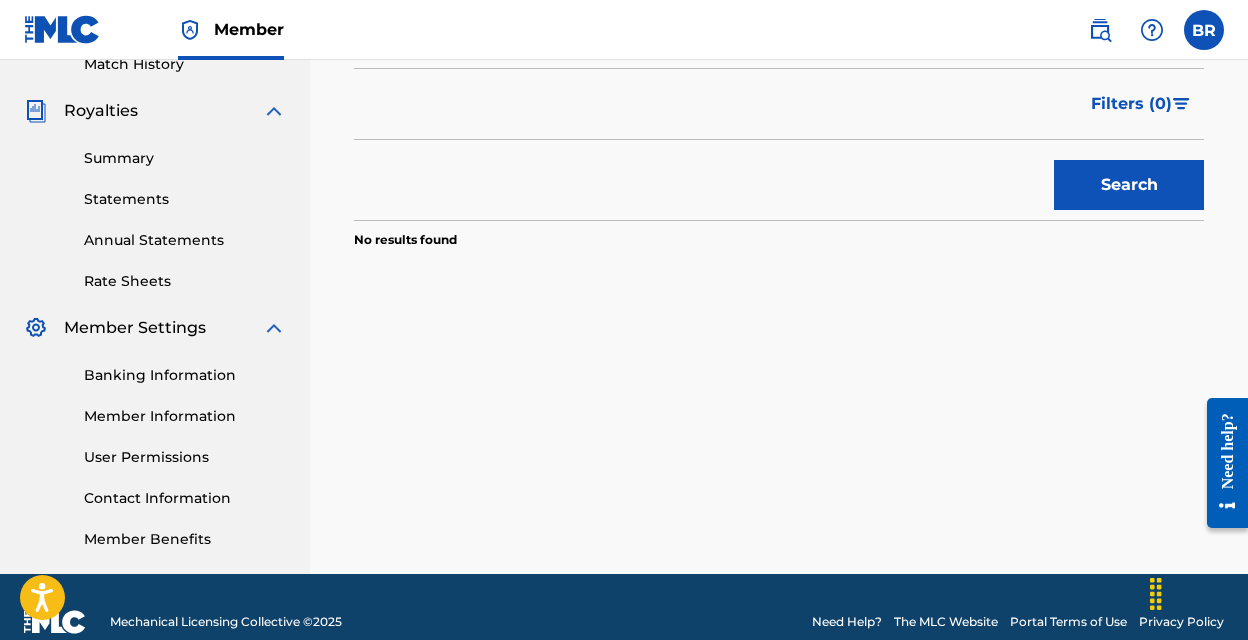 scroll, scrollTop: 399, scrollLeft: 0, axis: vertical 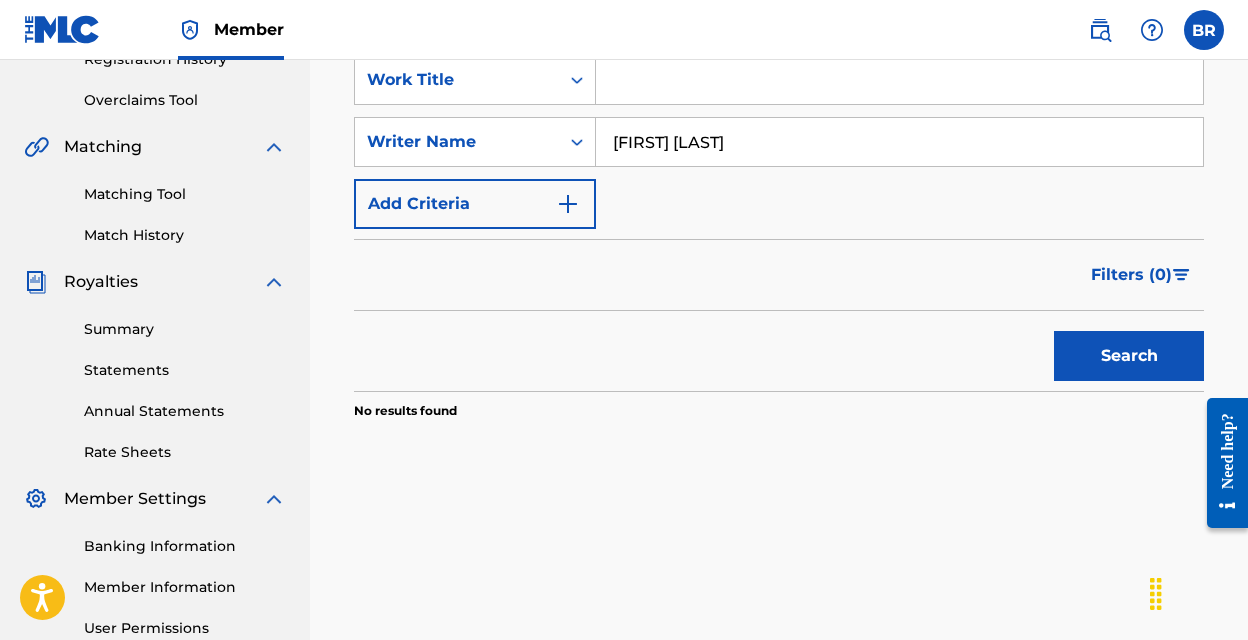 drag, startPoint x: 734, startPoint y: 136, endPoint x: 677, endPoint y: 134, distance: 57.035076 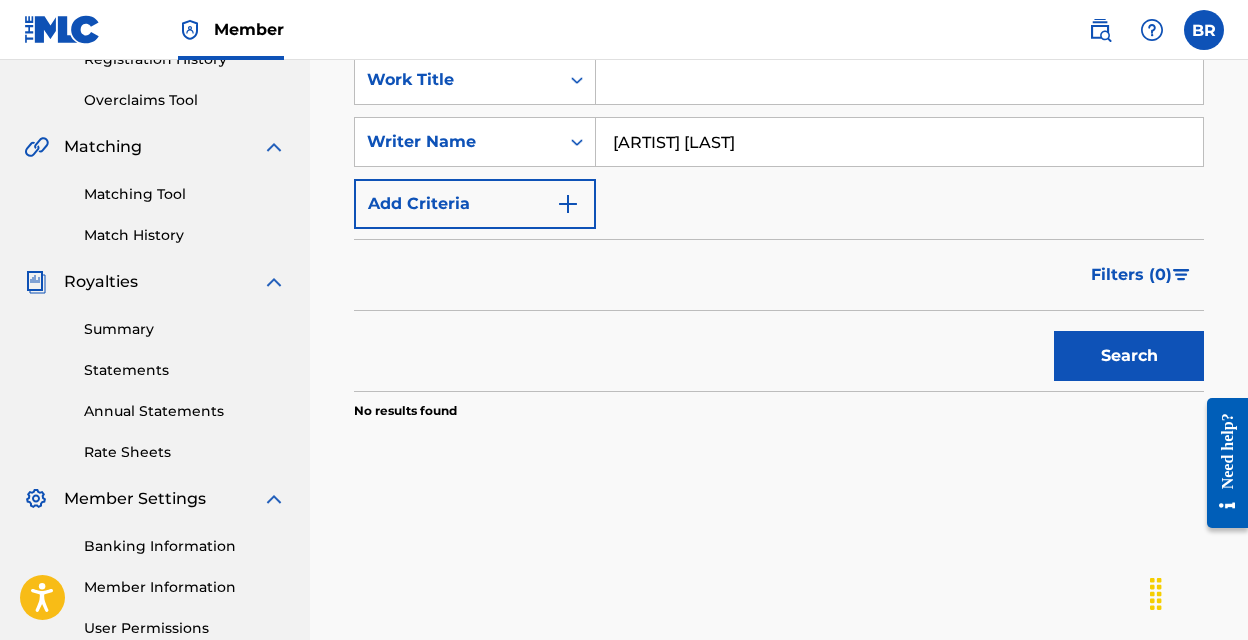 type on "[ARTIST] [LAST]" 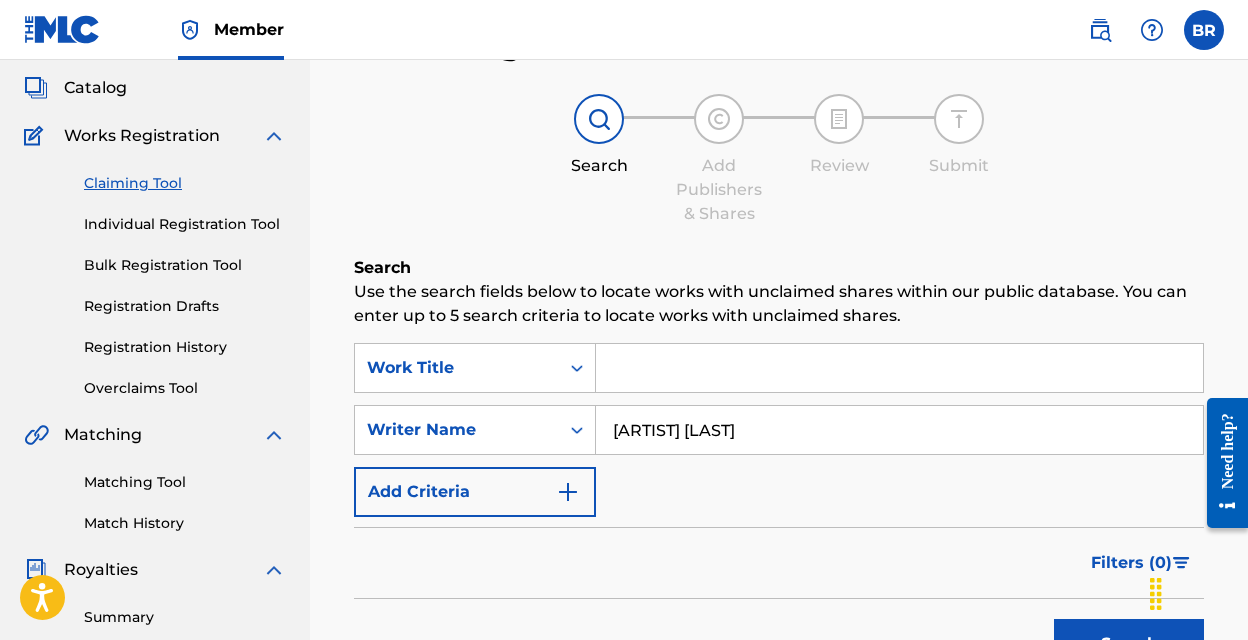 scroll, scrollTop: 134, scrollLeft: 0, axis: vertical 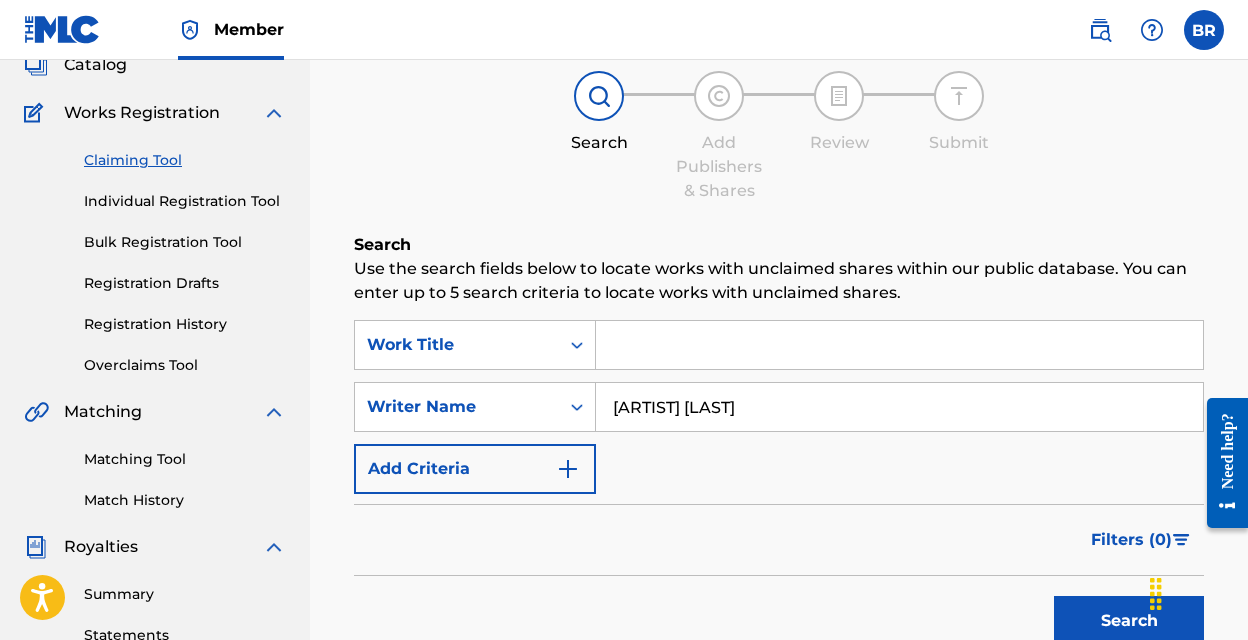 click on "[ARTIST] [LAST]" at bounding box center [899, 407] 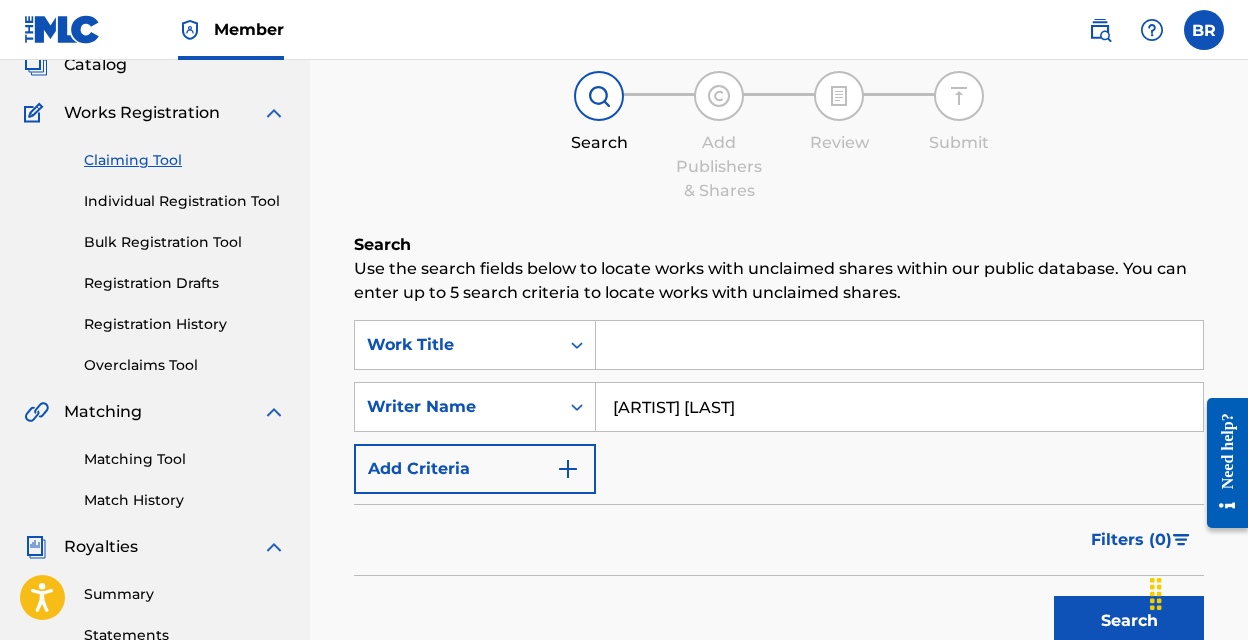 type on "[ARTIST] [LAST]" 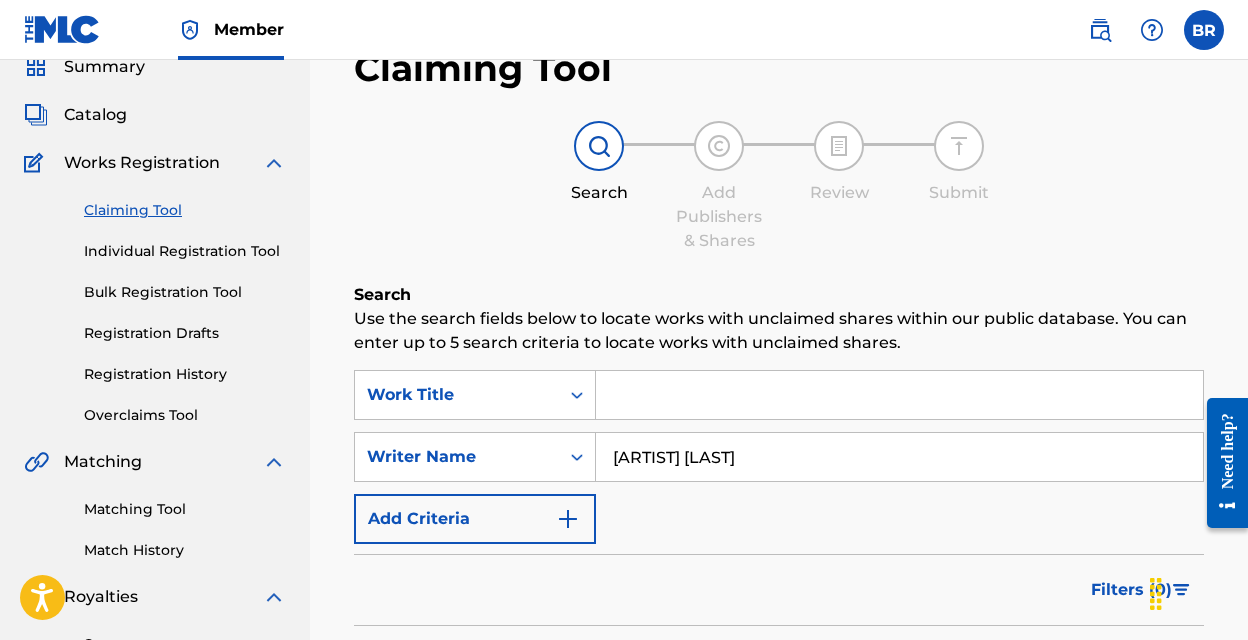 scroll, scrollTop: 110, scrollLeft: 0, axis: vertical 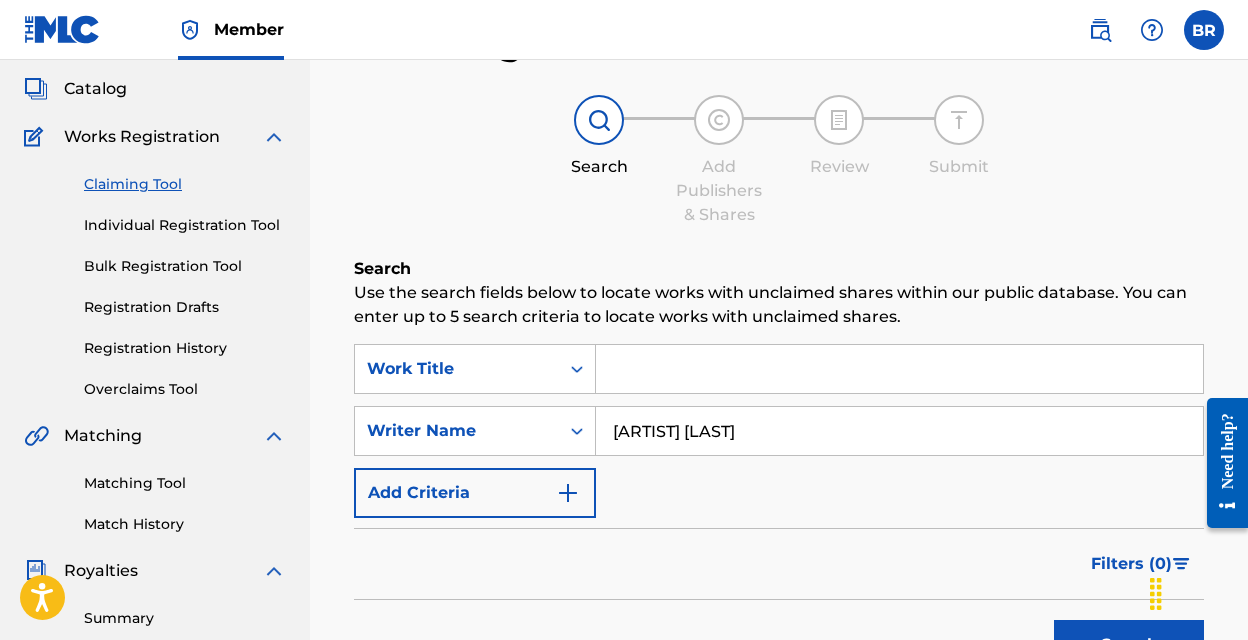 click on "[ARTIST] [LAST]" at bounding box center [899, 431] 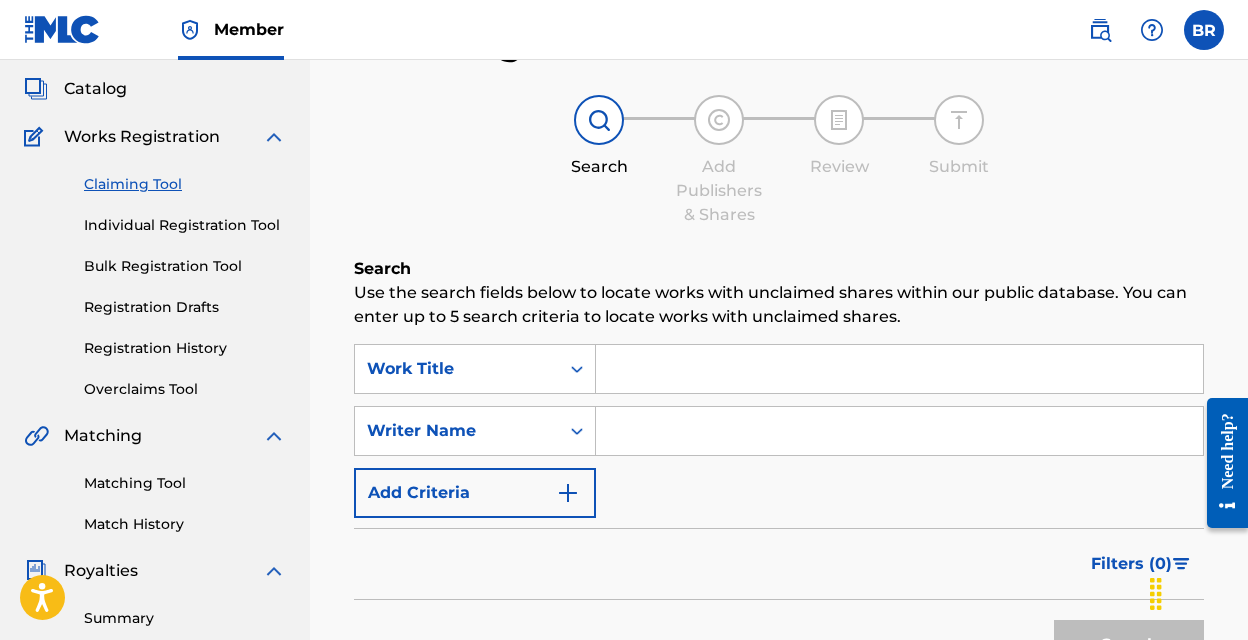 click on "Registration Drafts" at bounding box center [185, 307] 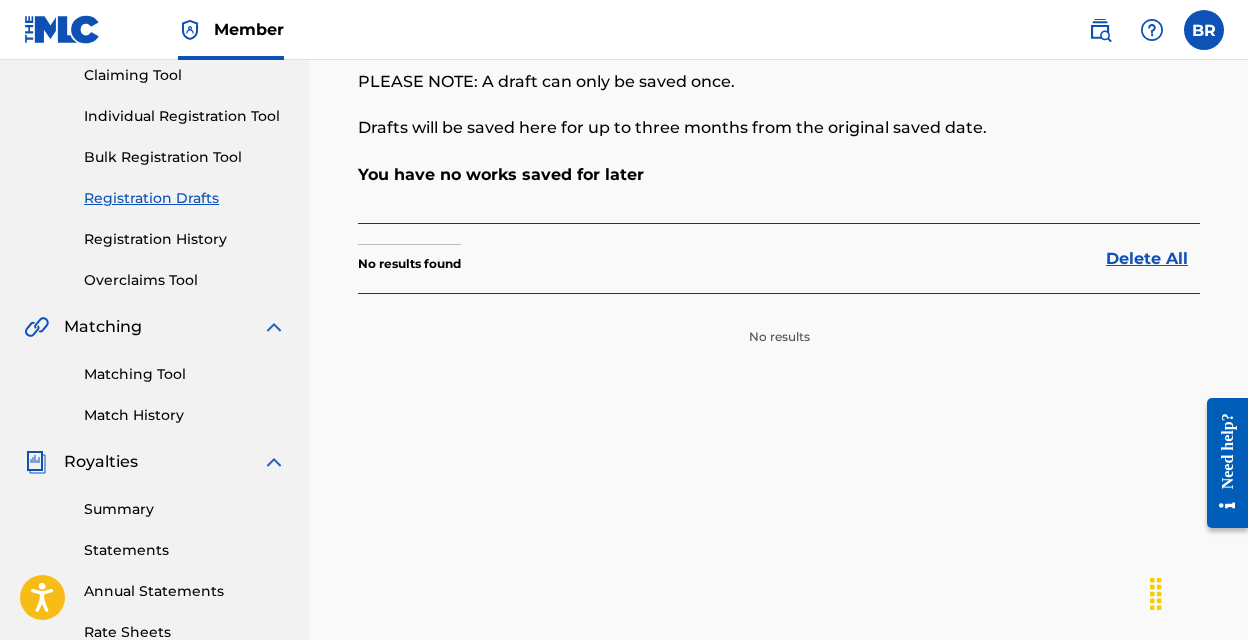 scroll, scrollTop: 38, scrollLeft: 0, axis: vertical 